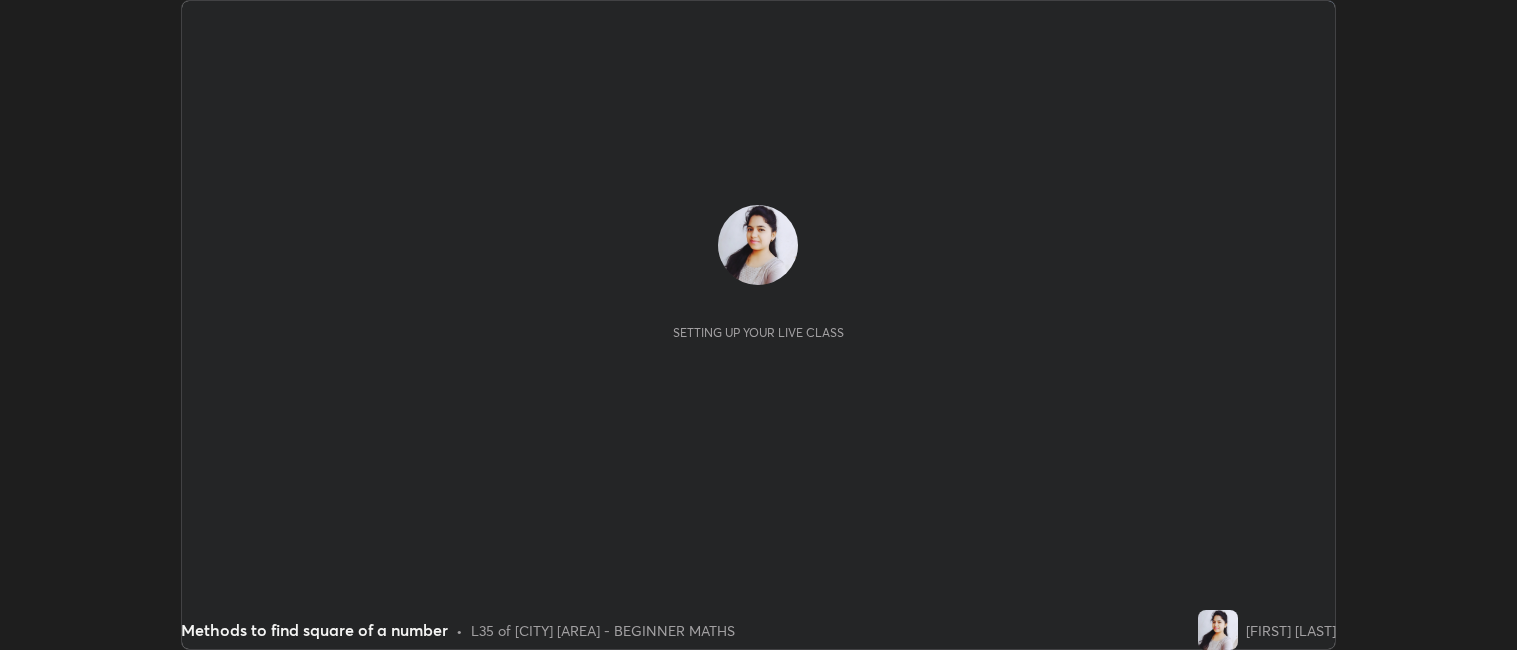 scroll, scrollTop: 0, scrollLeft: 0, axis: both 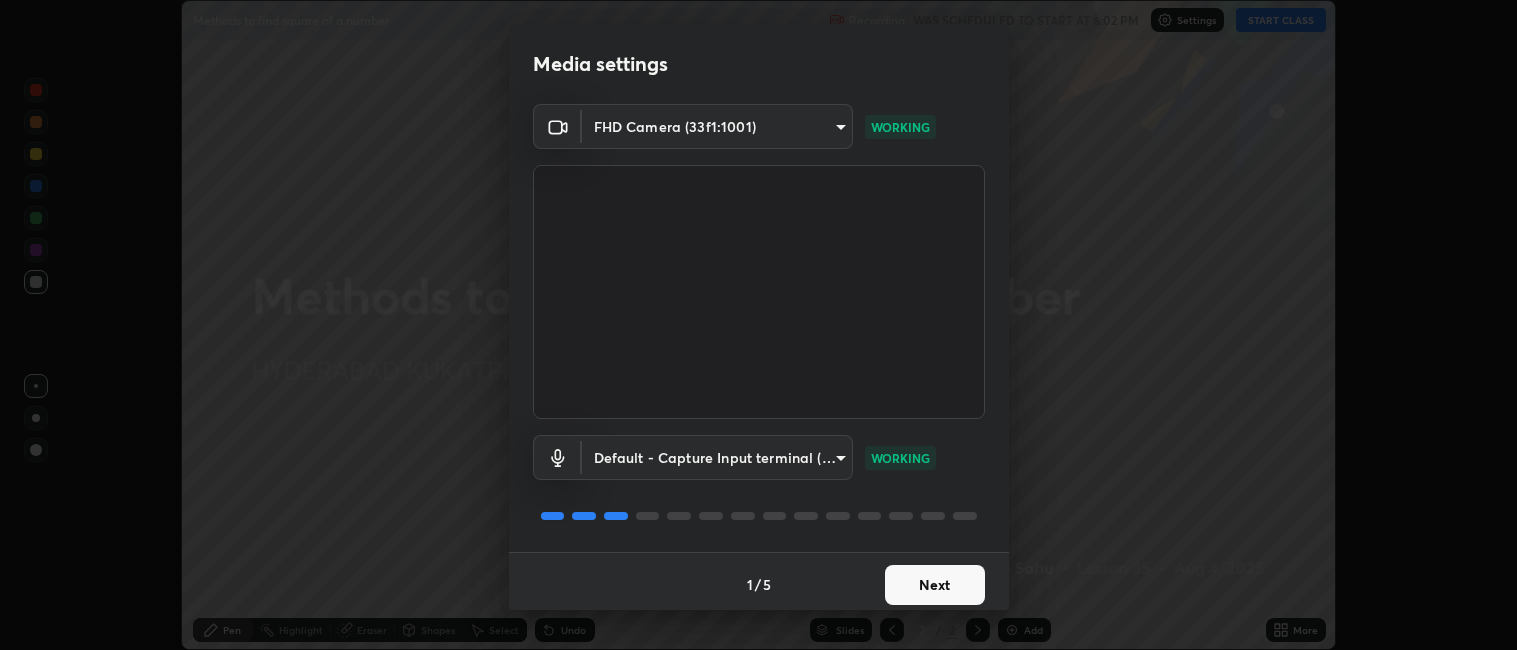 click on "Next" at bounding box center (935, 585) 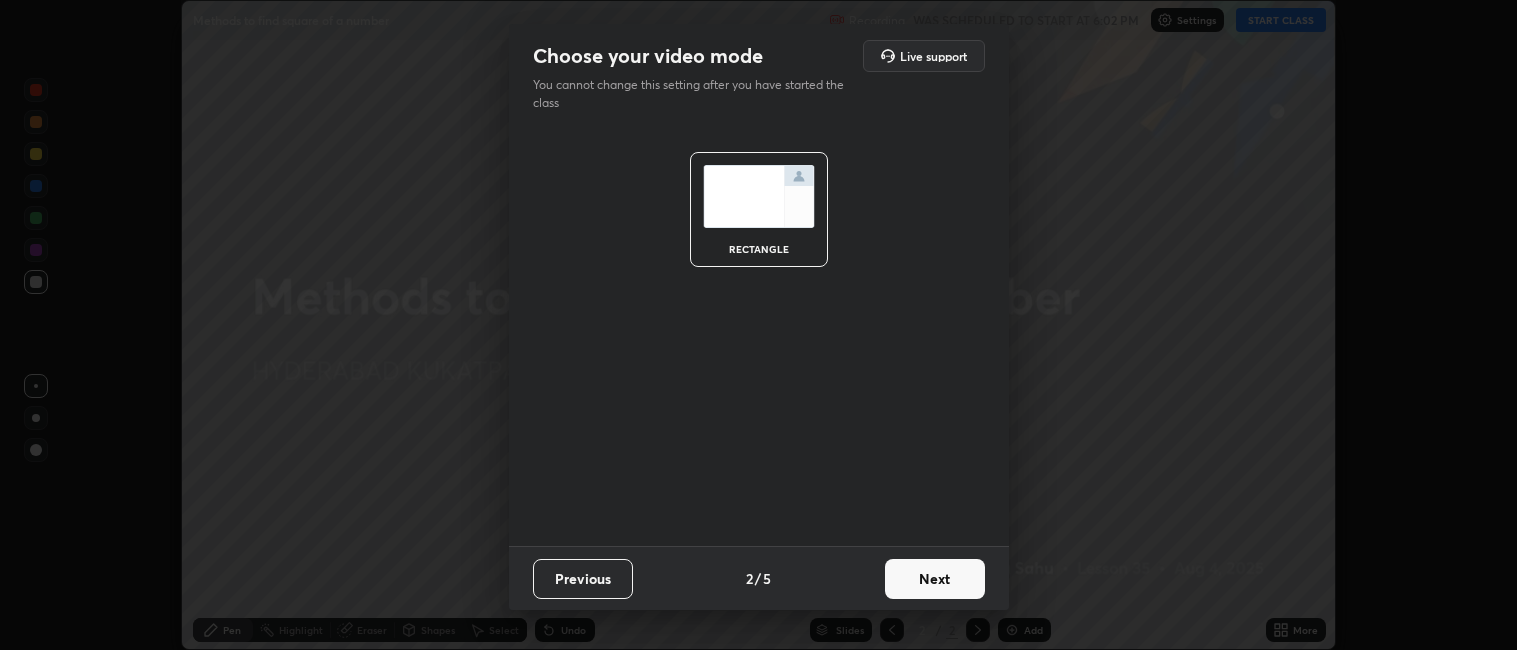 click on "Previous" at bounding box center [583, 579] 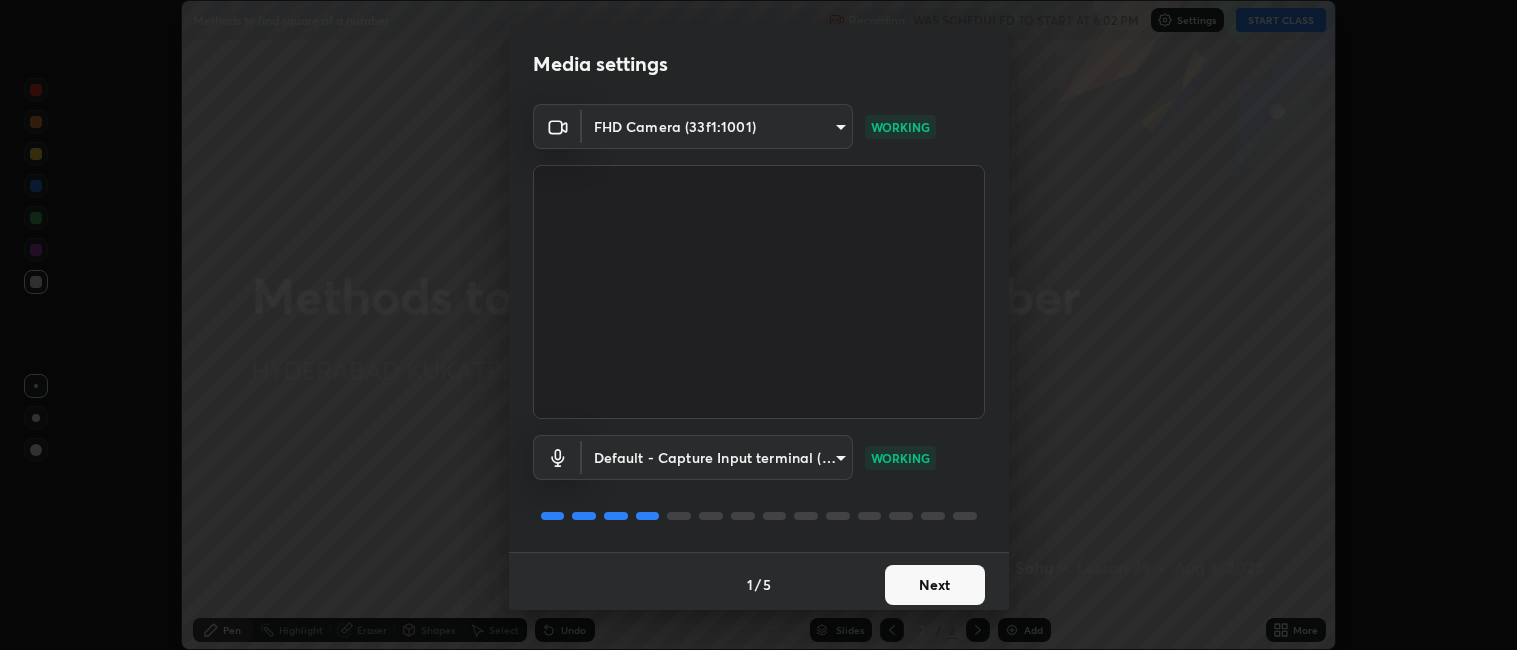 scroll, scrollTop: 5, scrollLeft: 0, axis: vertical 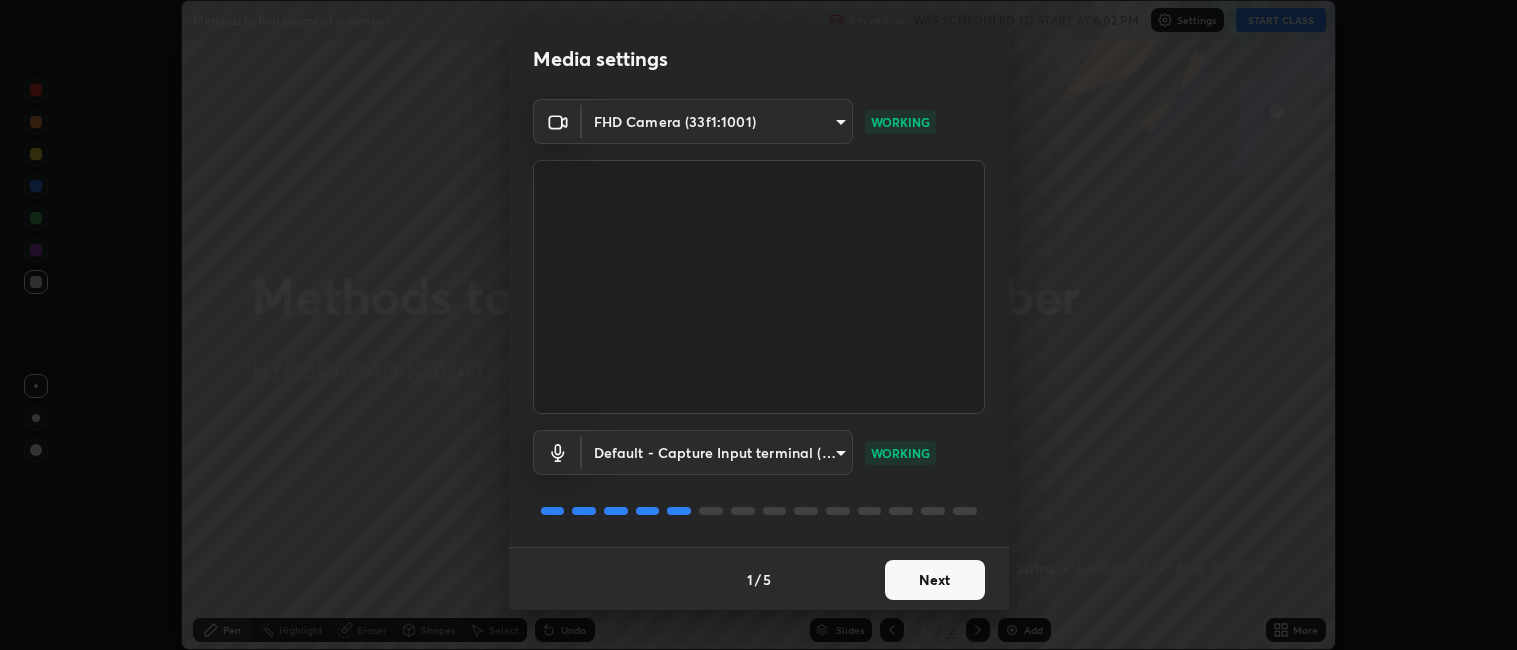 click on "Erase all Methods to find square of a number Recording WAS SCHEDULED TO START AT  6:02 PM Settings START CLASS Setting up your live class Methods to find square of a number • L35 of [CITY] [AREA] - BEGINNER MATHS [FIRST] [LAST] Pen Highlight Eraser Shapes Select Undo Slides 2 / 2 Add More Enable hand raising Enable raise hand to speak to learners. Once enabled, chat will be turned off temporarily. Enable x   No doubts shared Encourage your learners to ask a doubt for better clarity Report an issue Reason for reporting Buffering Chat not working Audio - Video sync issue Educator video quality low ​ Attach an image Report Media settings FHD Camera (33f1:1001) 3ae4483c6919c6b1c4f876f21aa0122bc2455d1bb2cd57570da007b7feccab8d WORKING Default - Capture Input terminal (Digital Array MIC) default WORKING 1 / 5 Next" at bounding box center (758, 325) 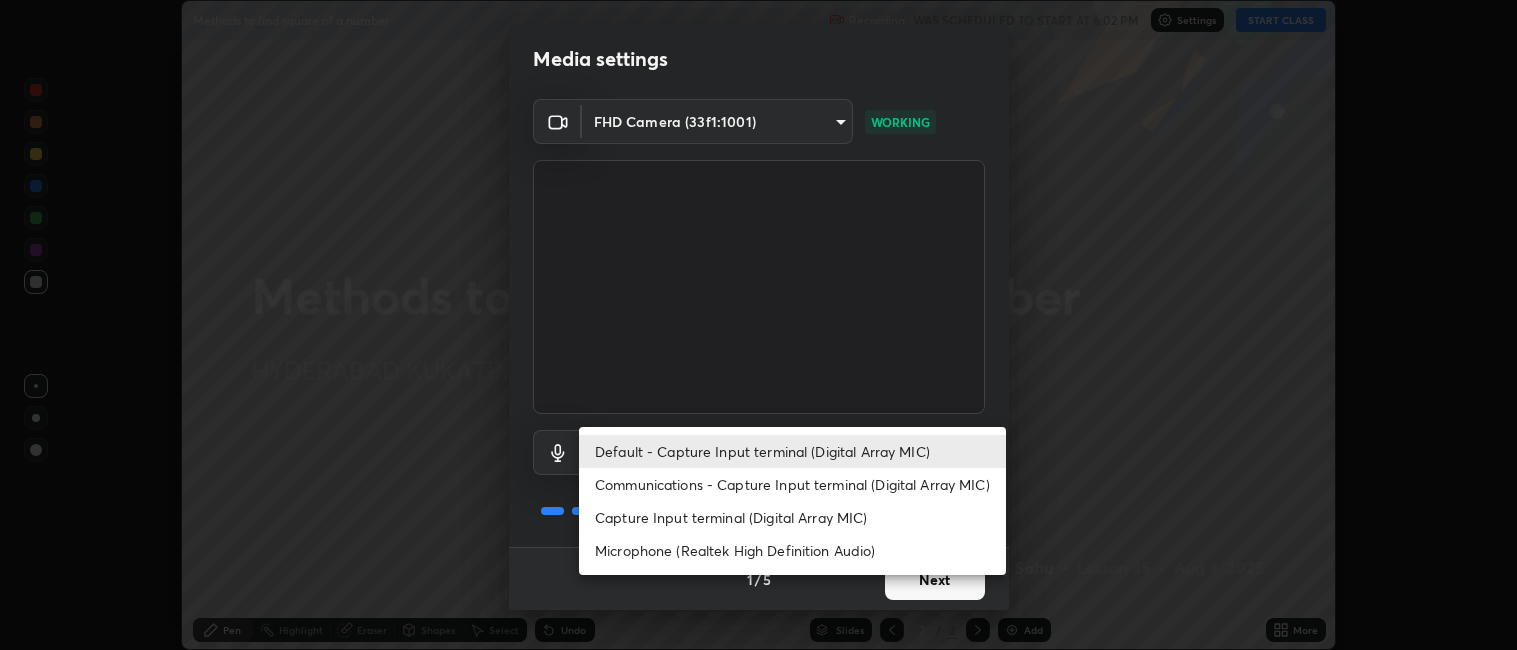click at bounding box center [758, 325] 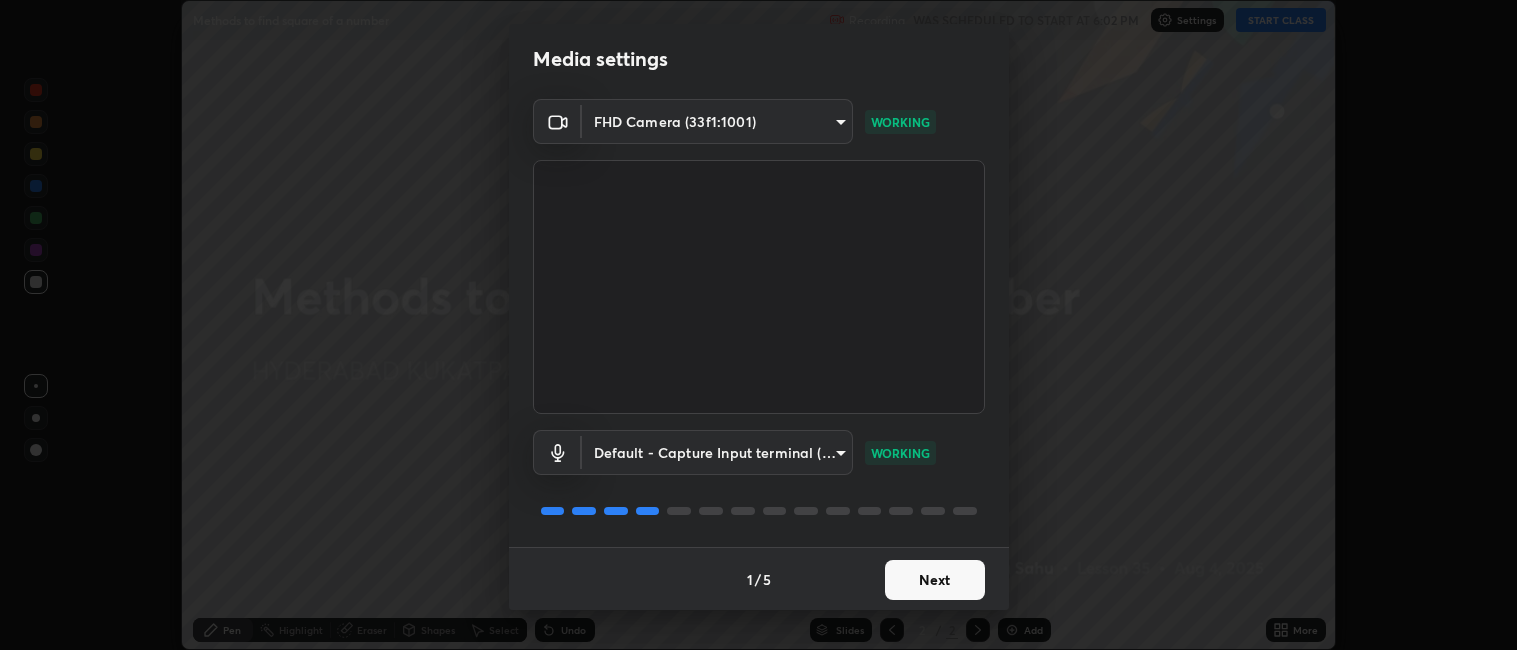 click on "Next" at bounding box center [935, 580] 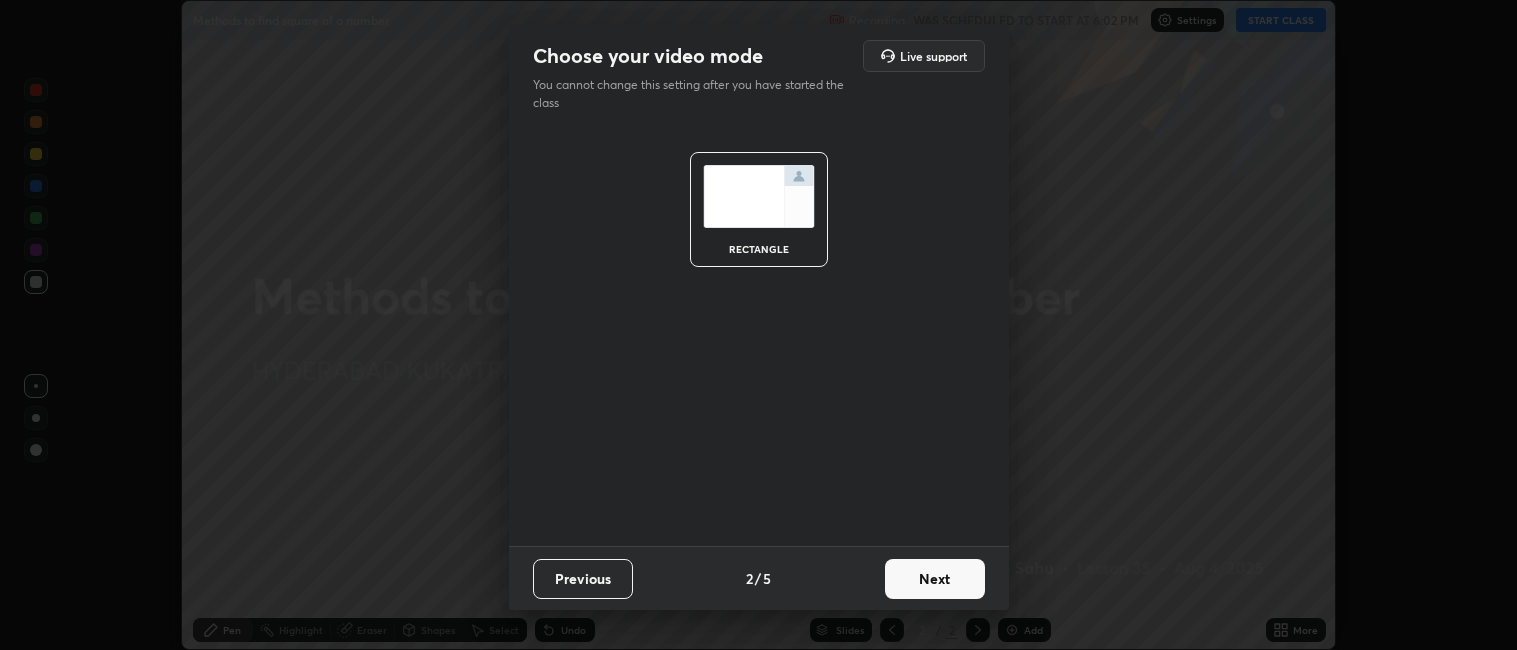 scroll, scrollTop: 0, scrollLeft: 0, axis: both 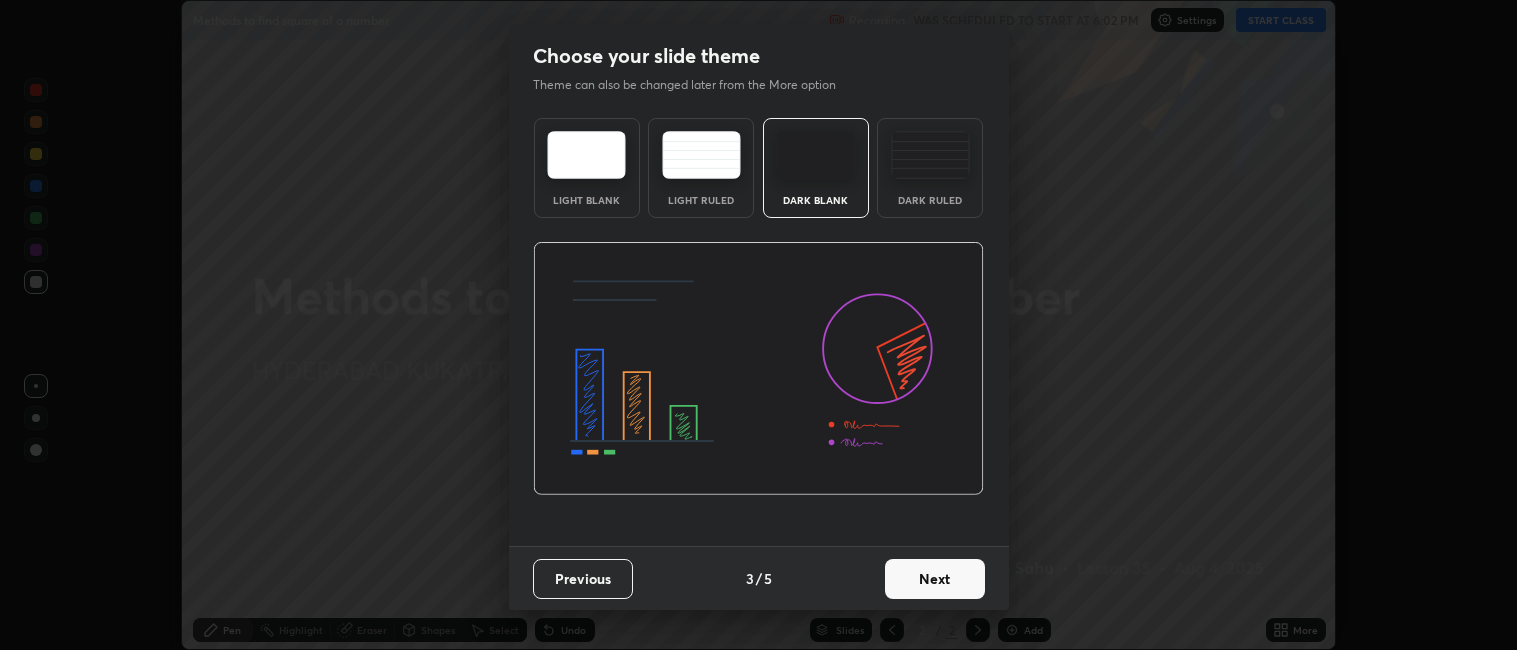 click on "Next" at bounding box center (935, 579) 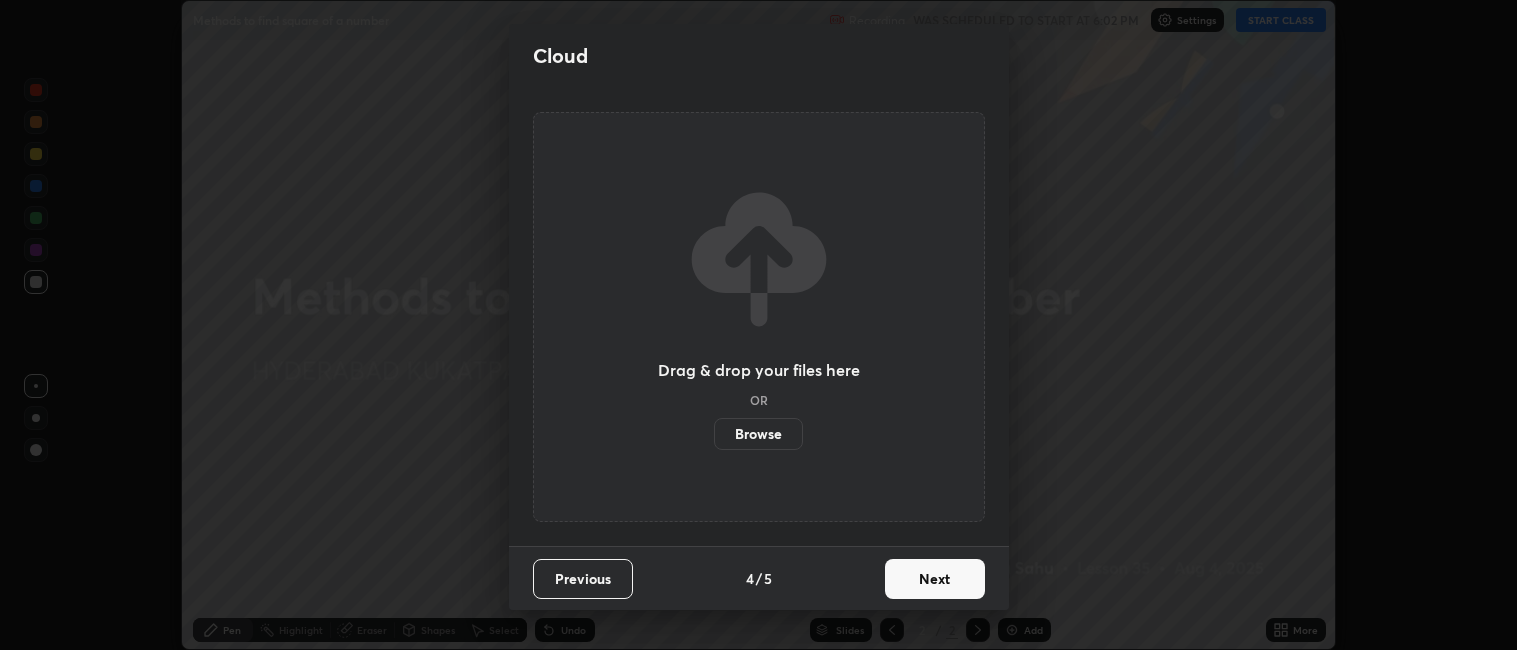 click on "Next" at bounding box center (935, 579) 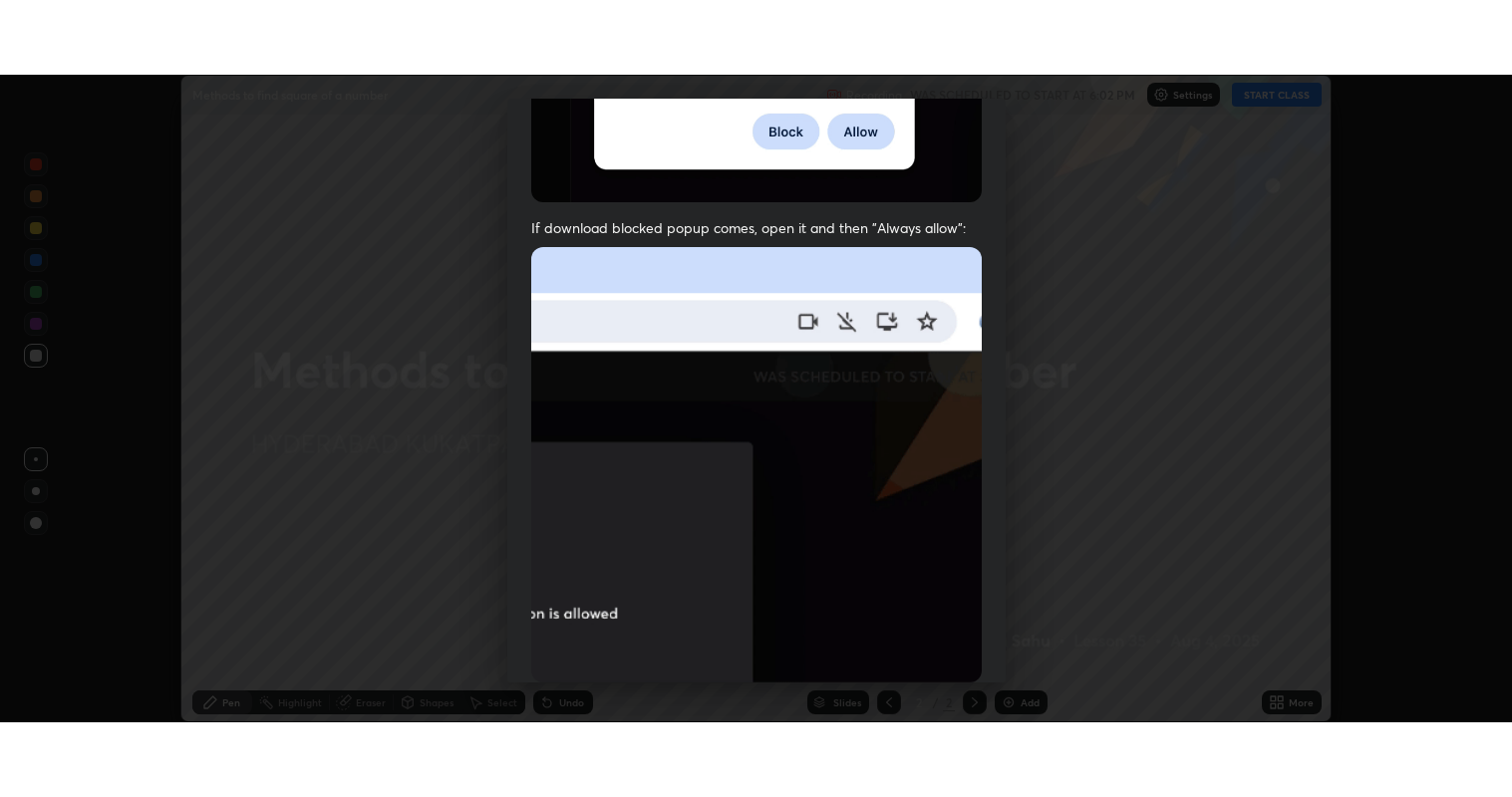 scroll, scrollTop: 409, scrollLeft: 0, axis: vertical 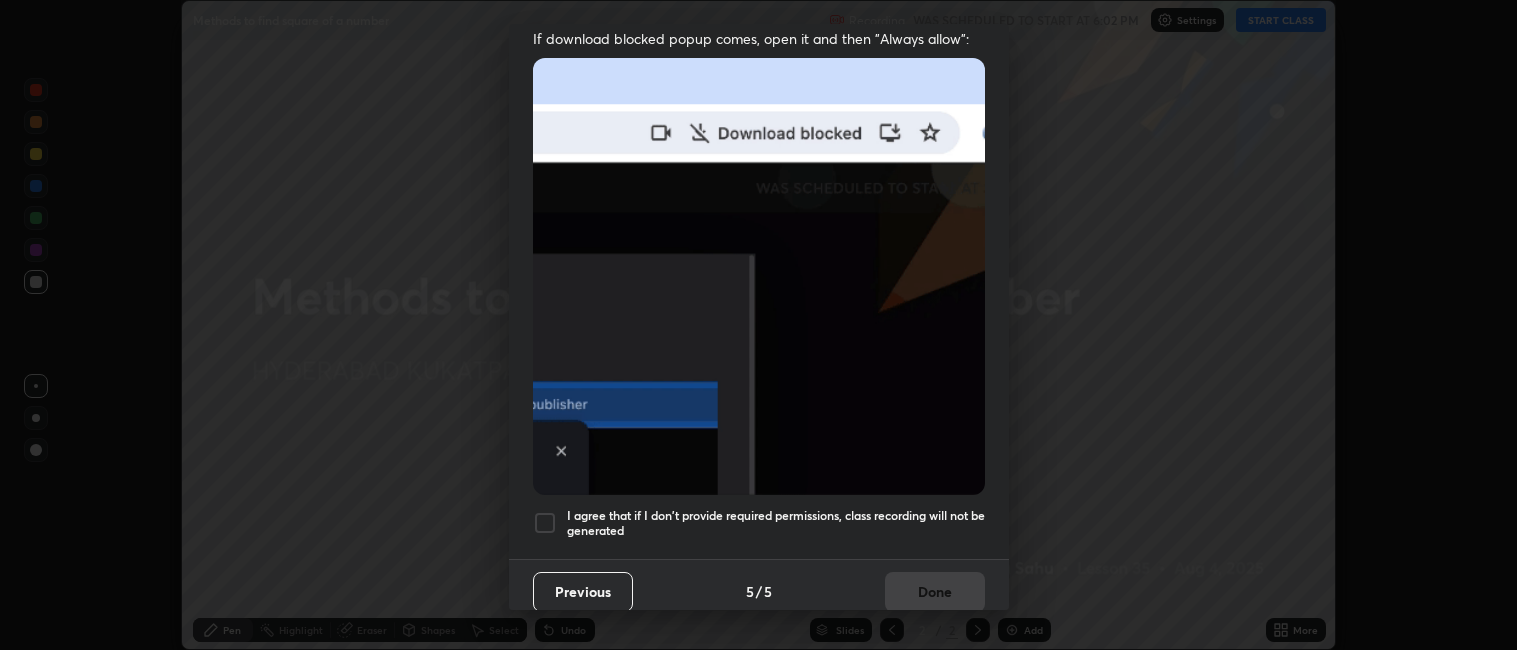 click at bounding box center [545, 523] 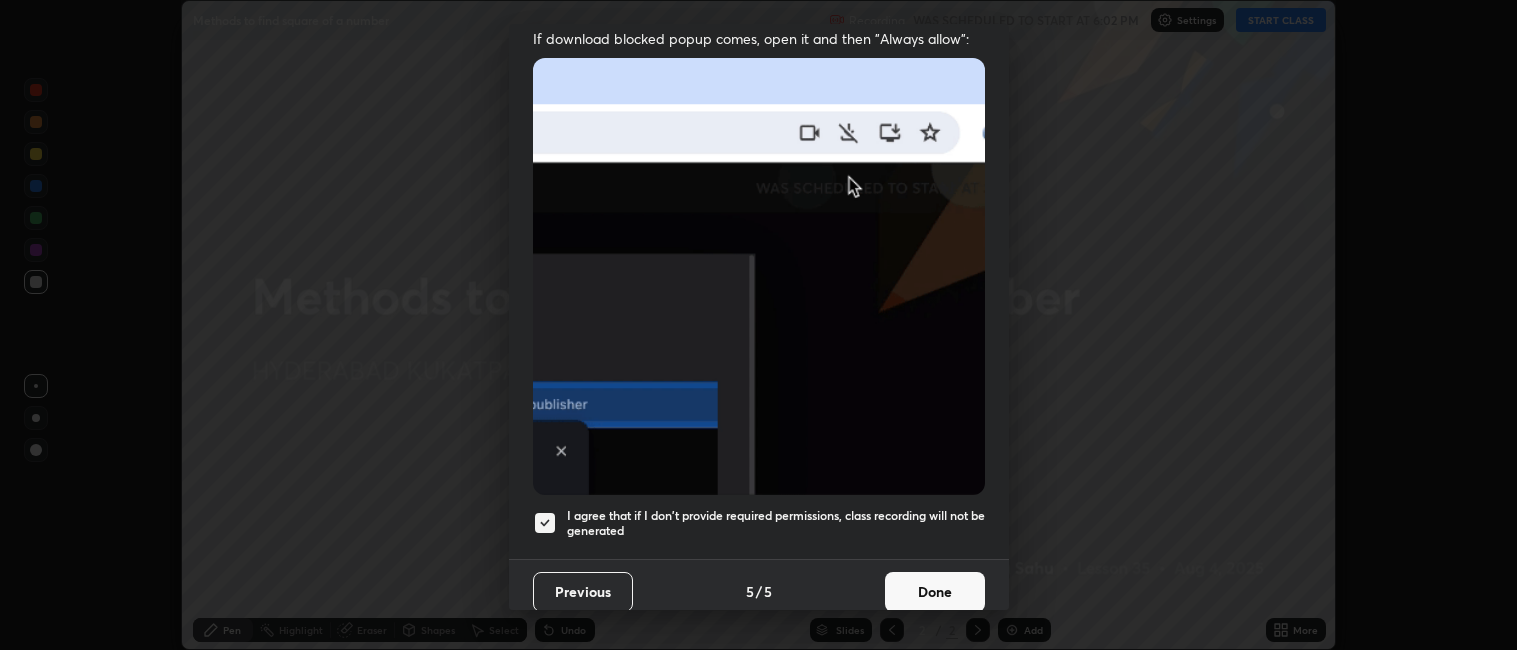 click on "Done" at bounding box center (935, 592) 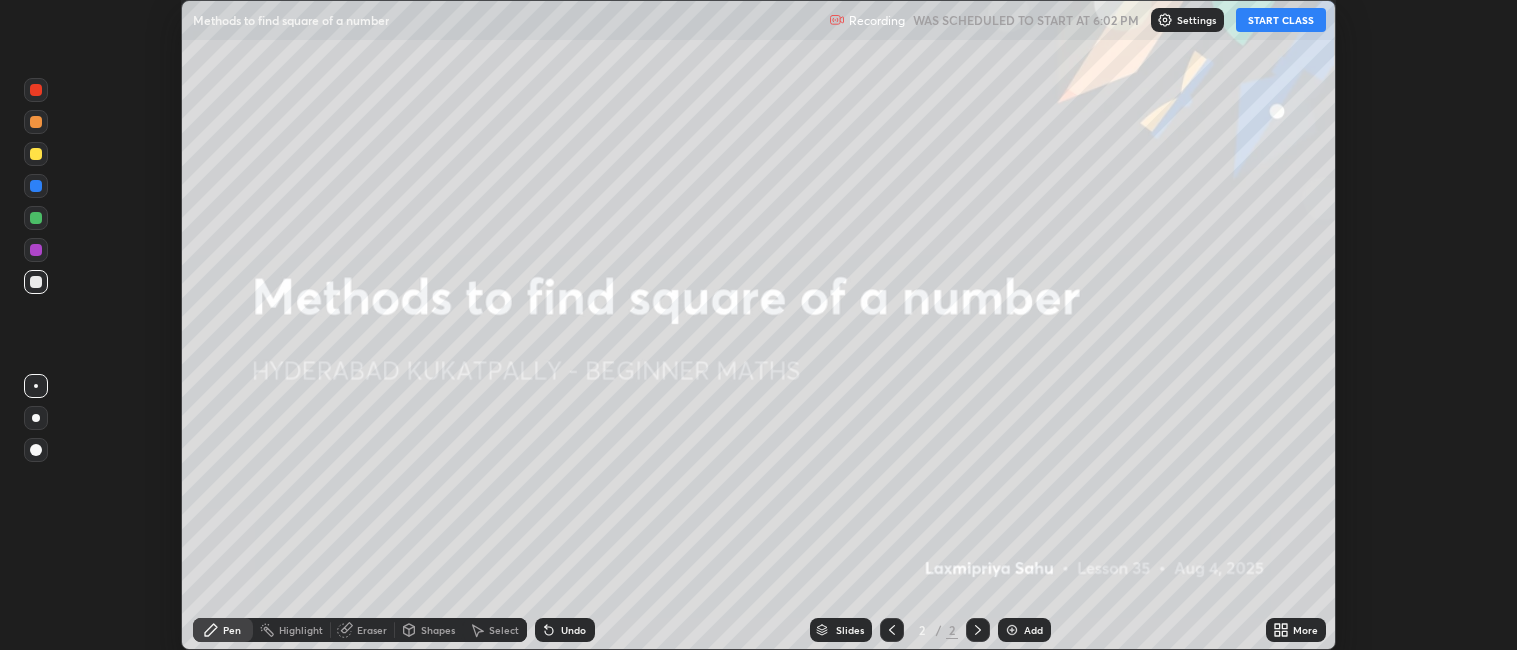 click on "START CLASS" at bounding box center [1281, 20] 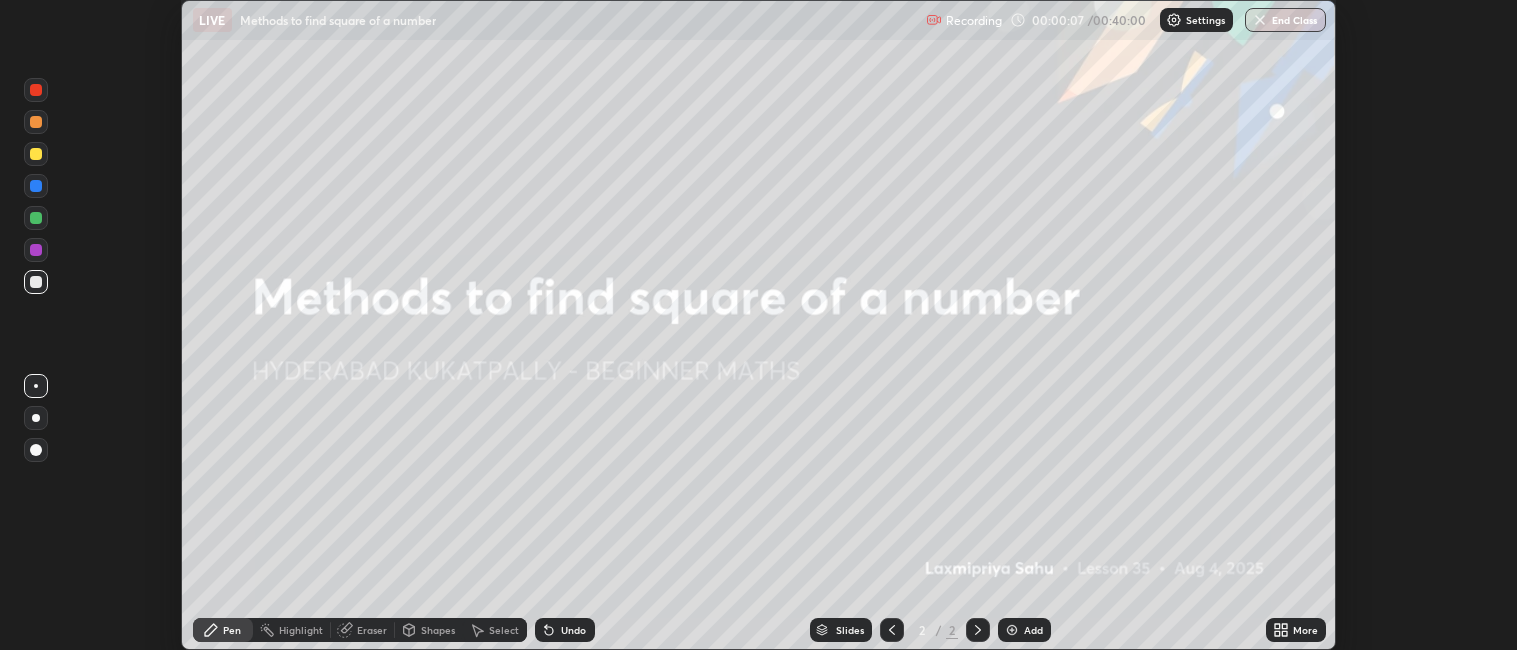 click at bounding box center [1012, 630] 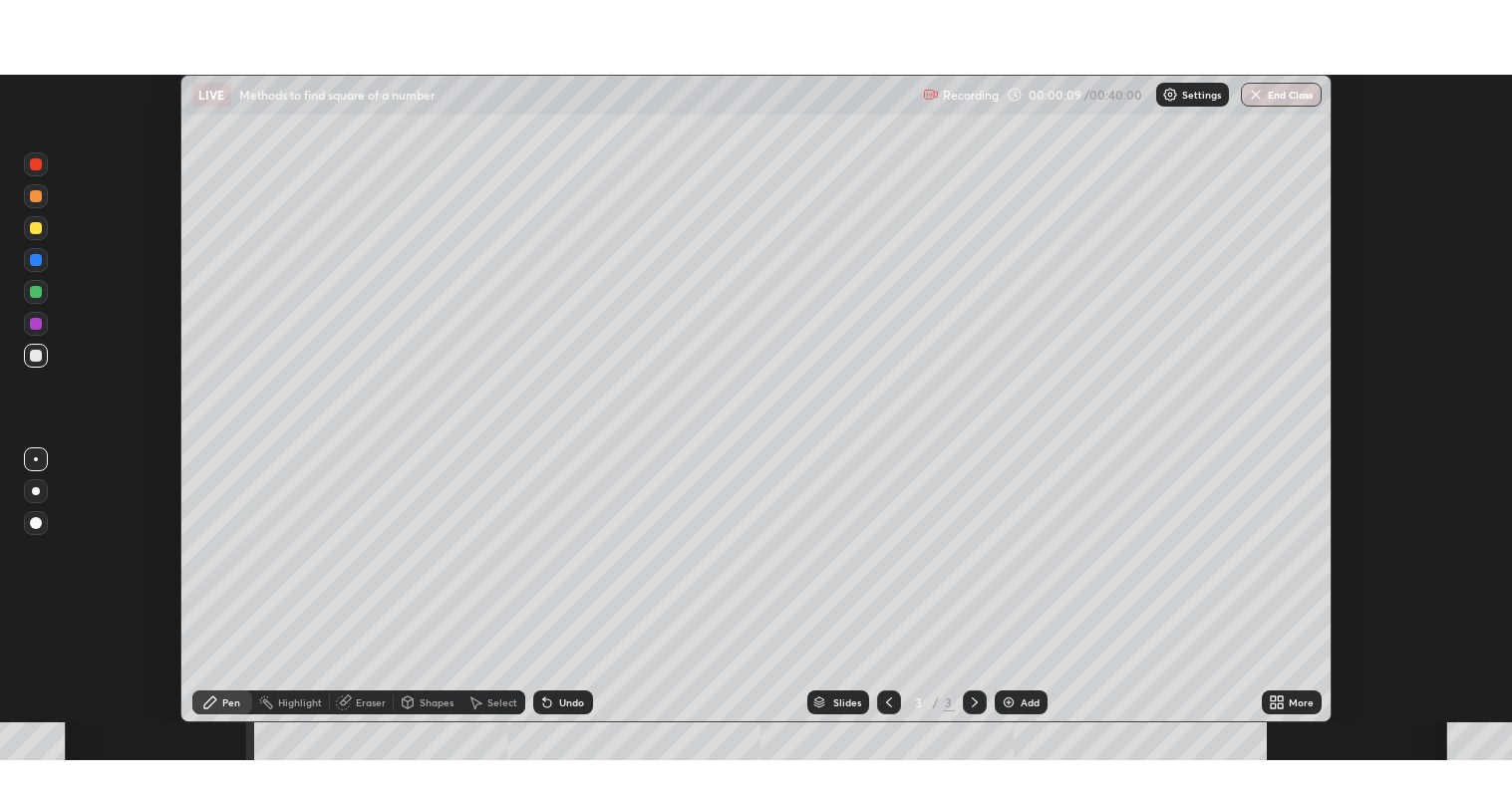 scroll, scrollTop: 98828, scrollLeft: 98157, axis: both 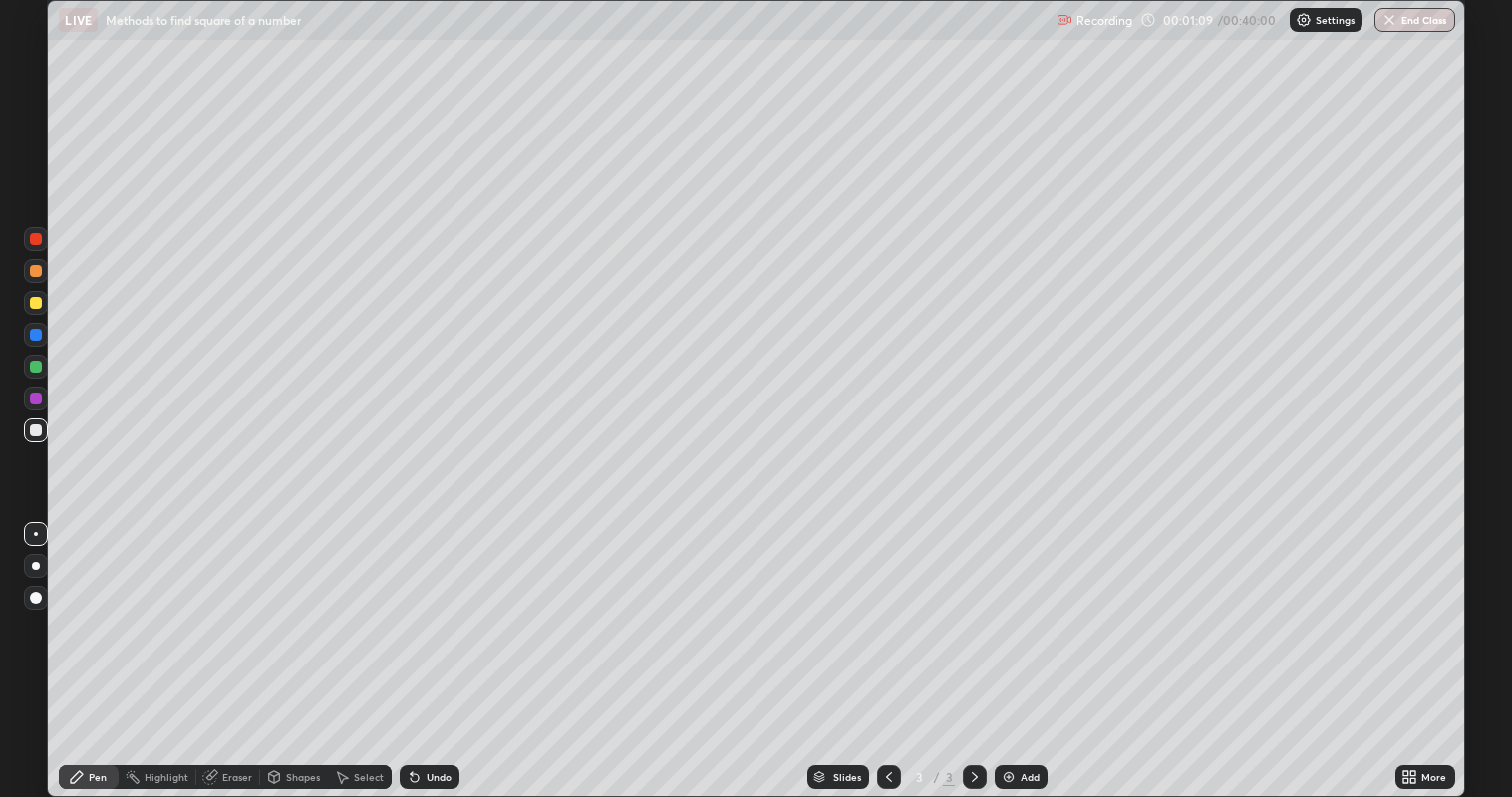 click at bounding box center (36, 367) 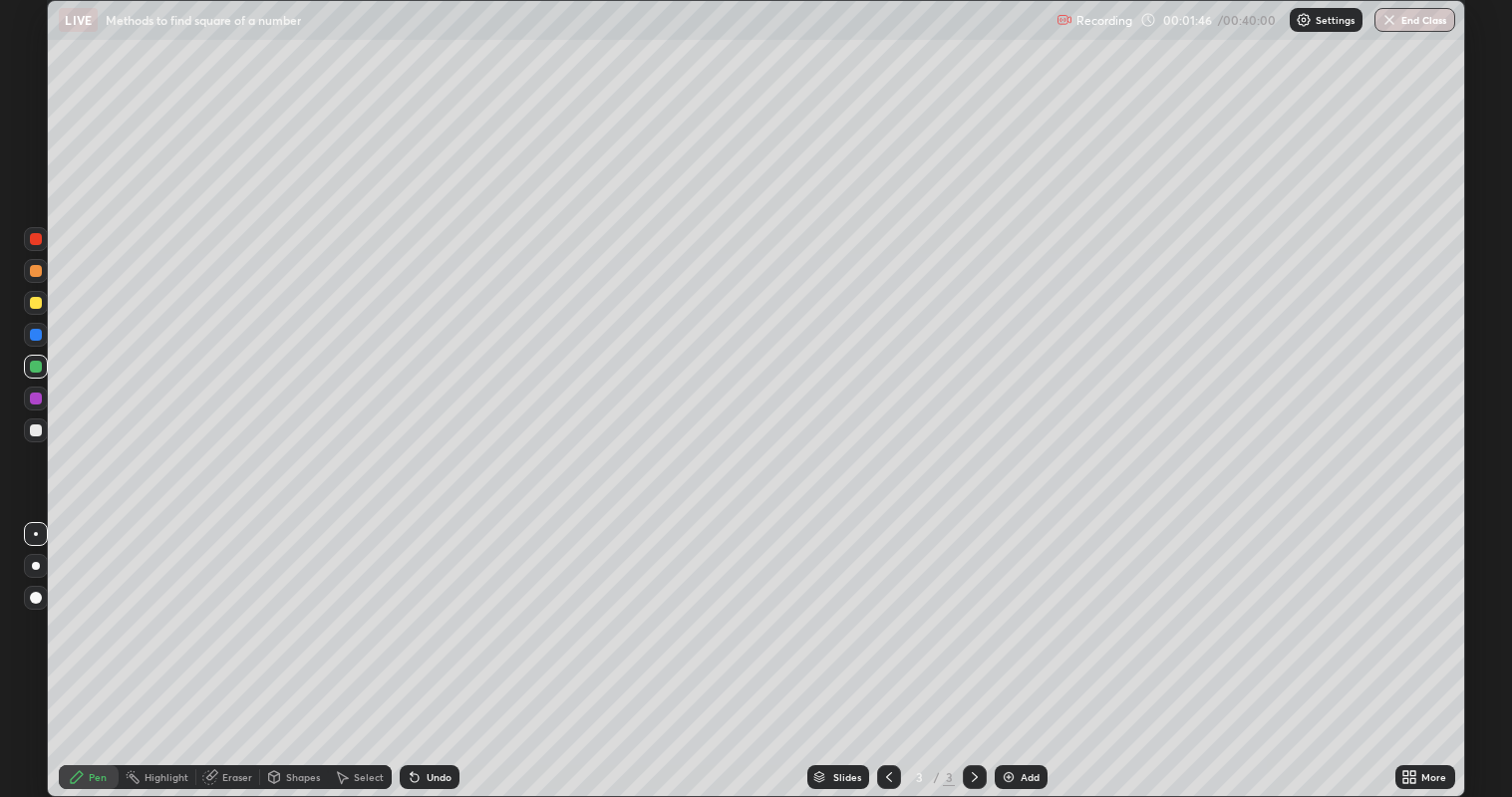 click at bounding box center (36, 566) 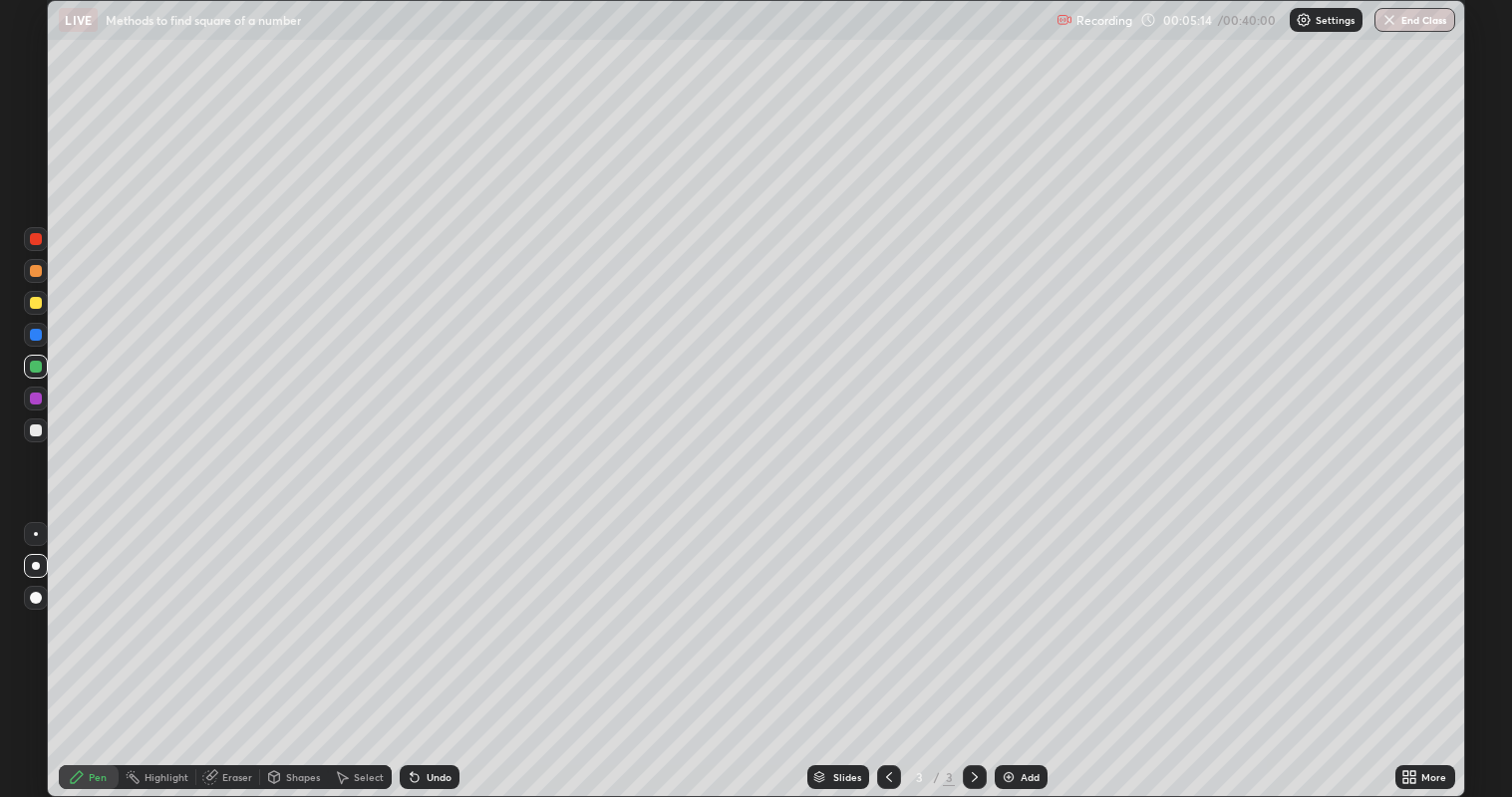 click on "Undo" at bounding box center (439, 777) 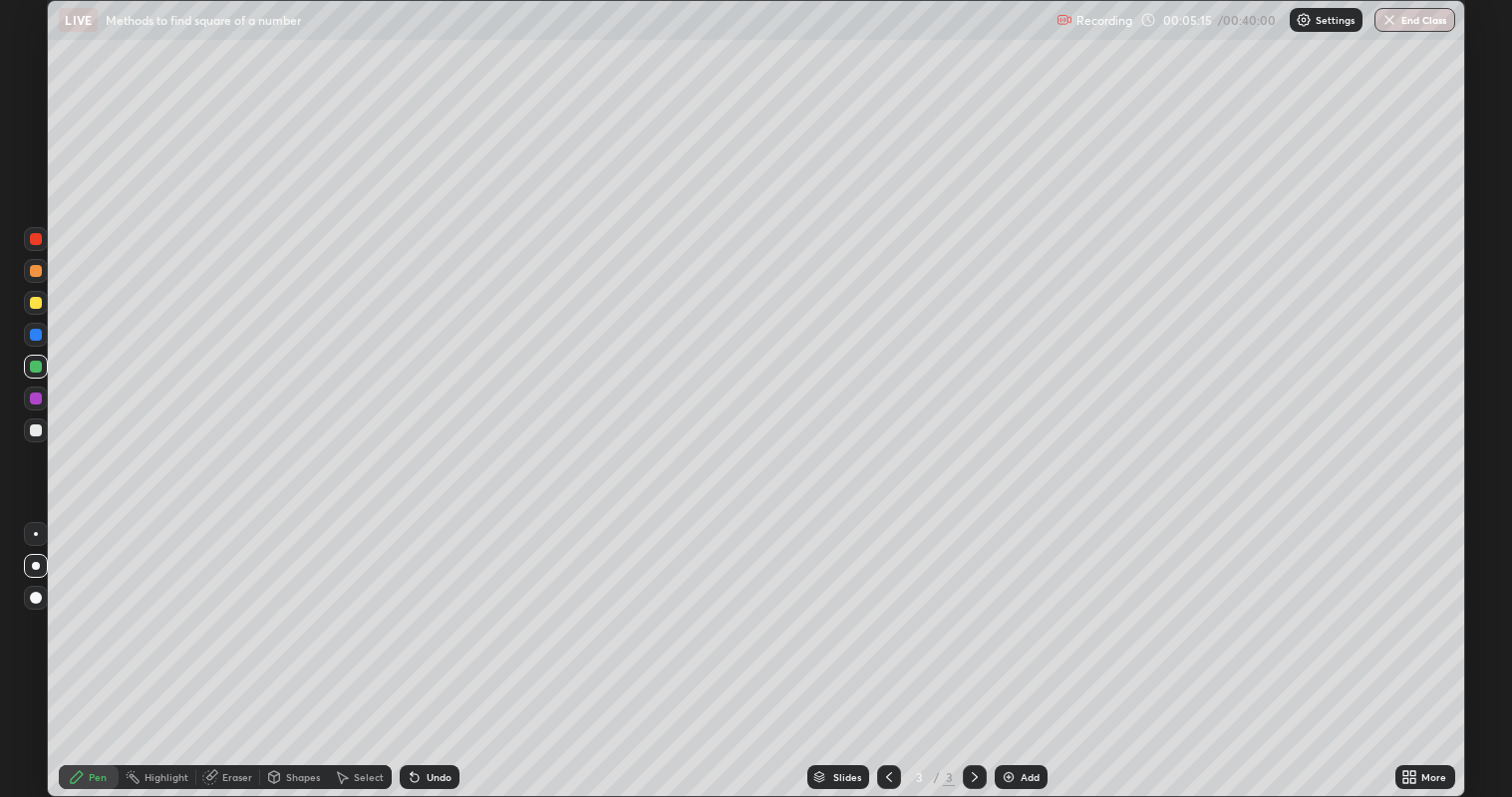 click on "Undo" at bounding box center [430, 777] 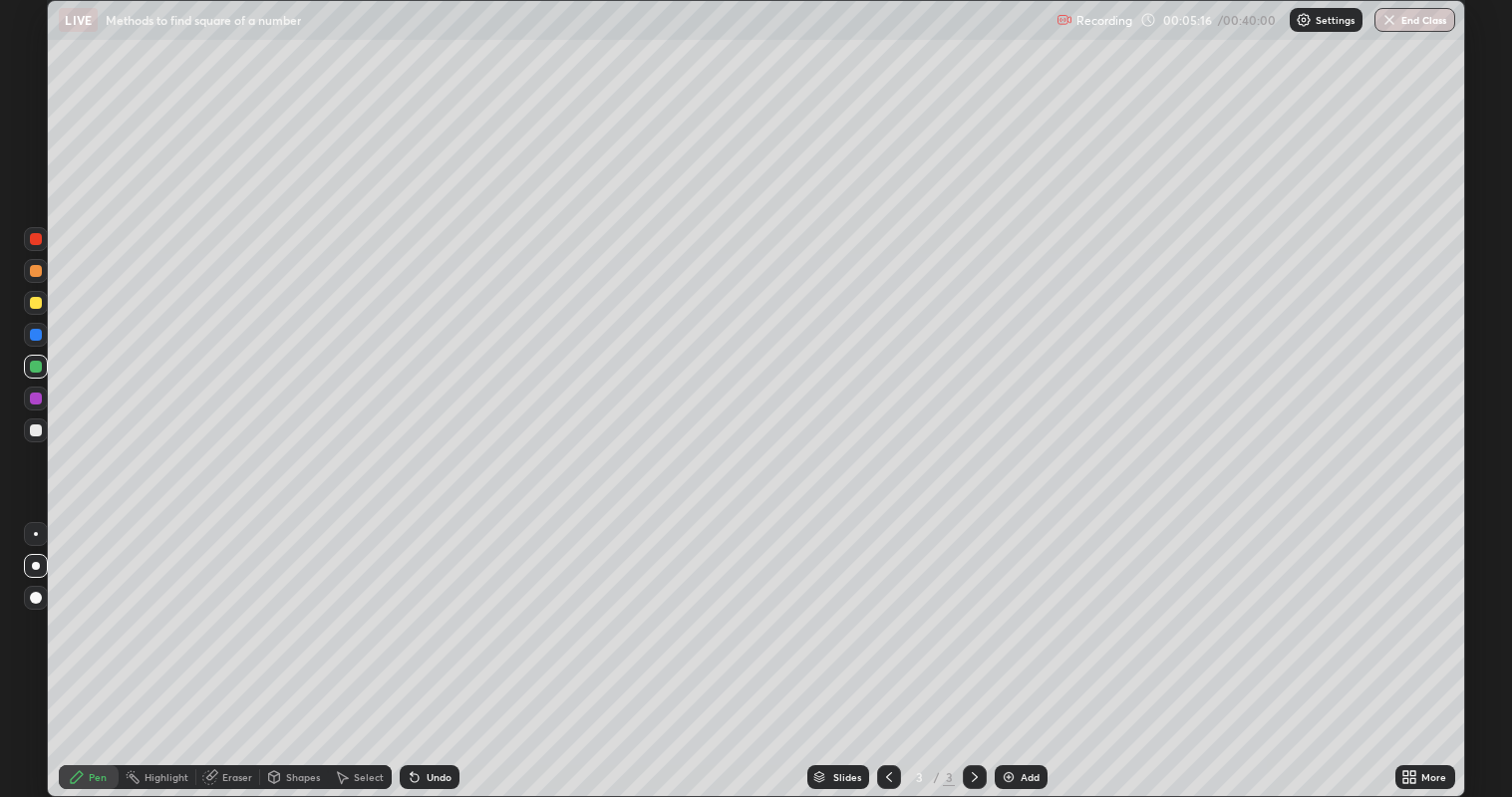 click on "Undo" at bounding box center [430, 777] 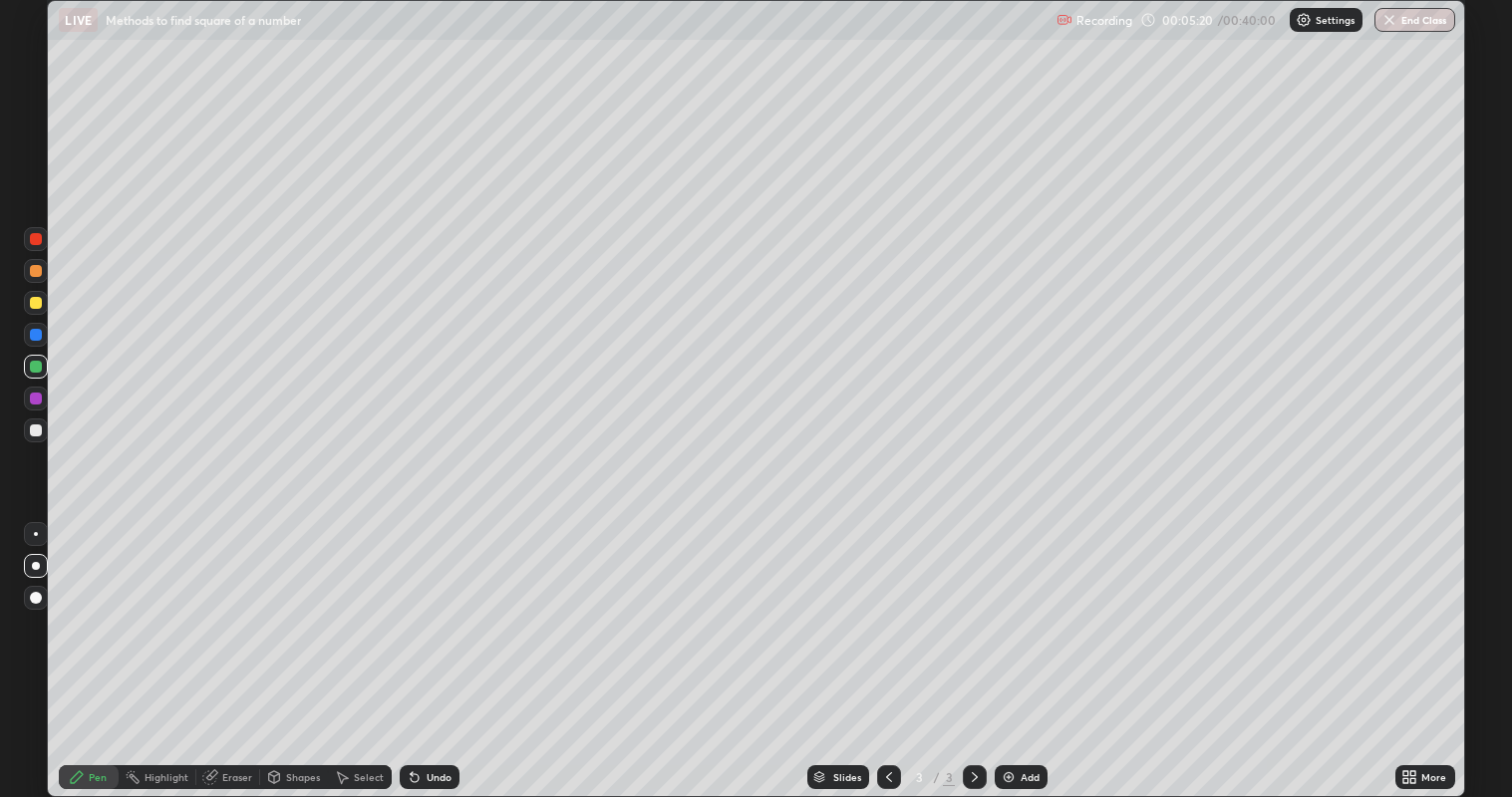 click at bounding box center [36, 303] 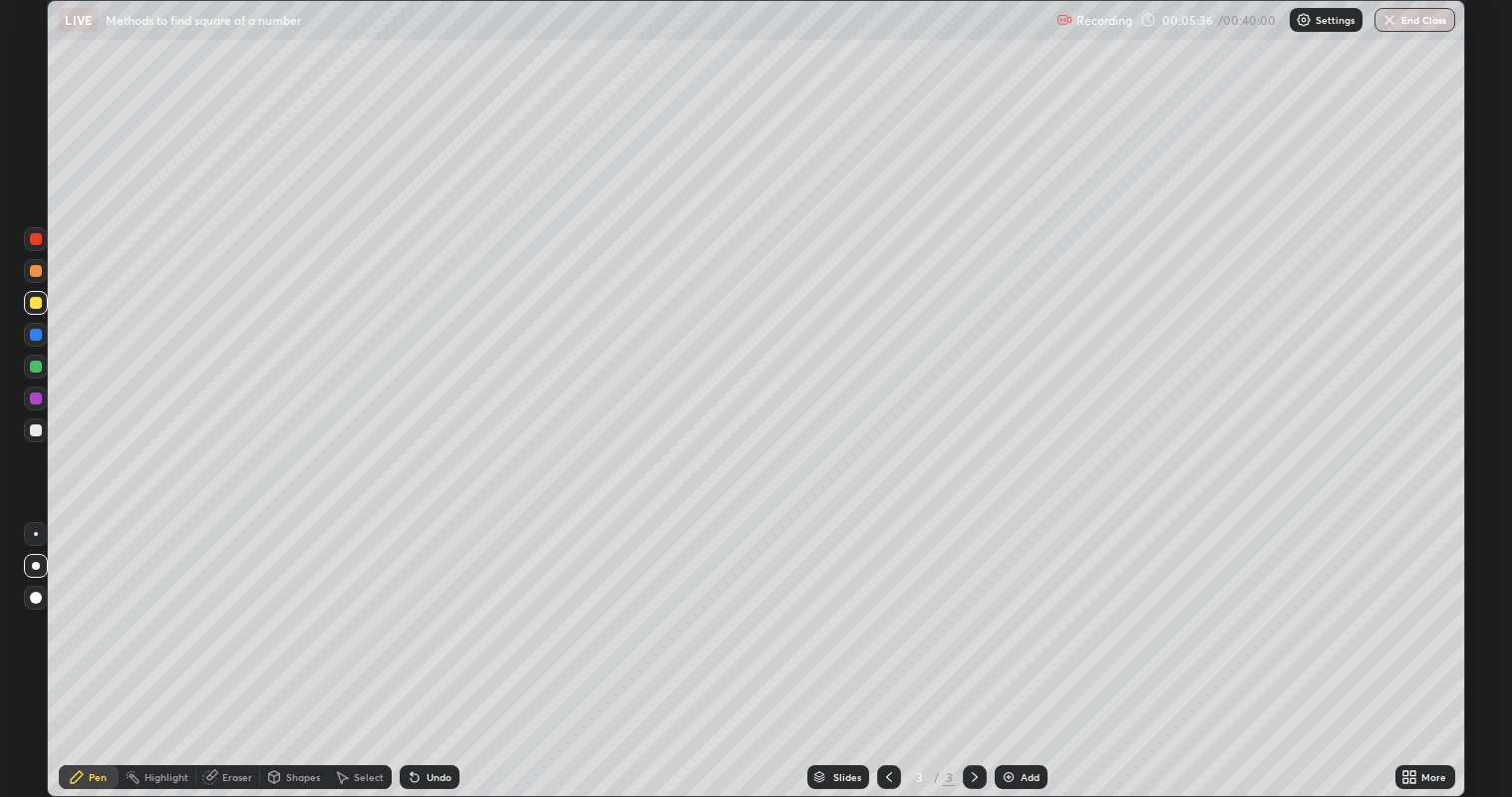 click at bounding box center (36, 398) 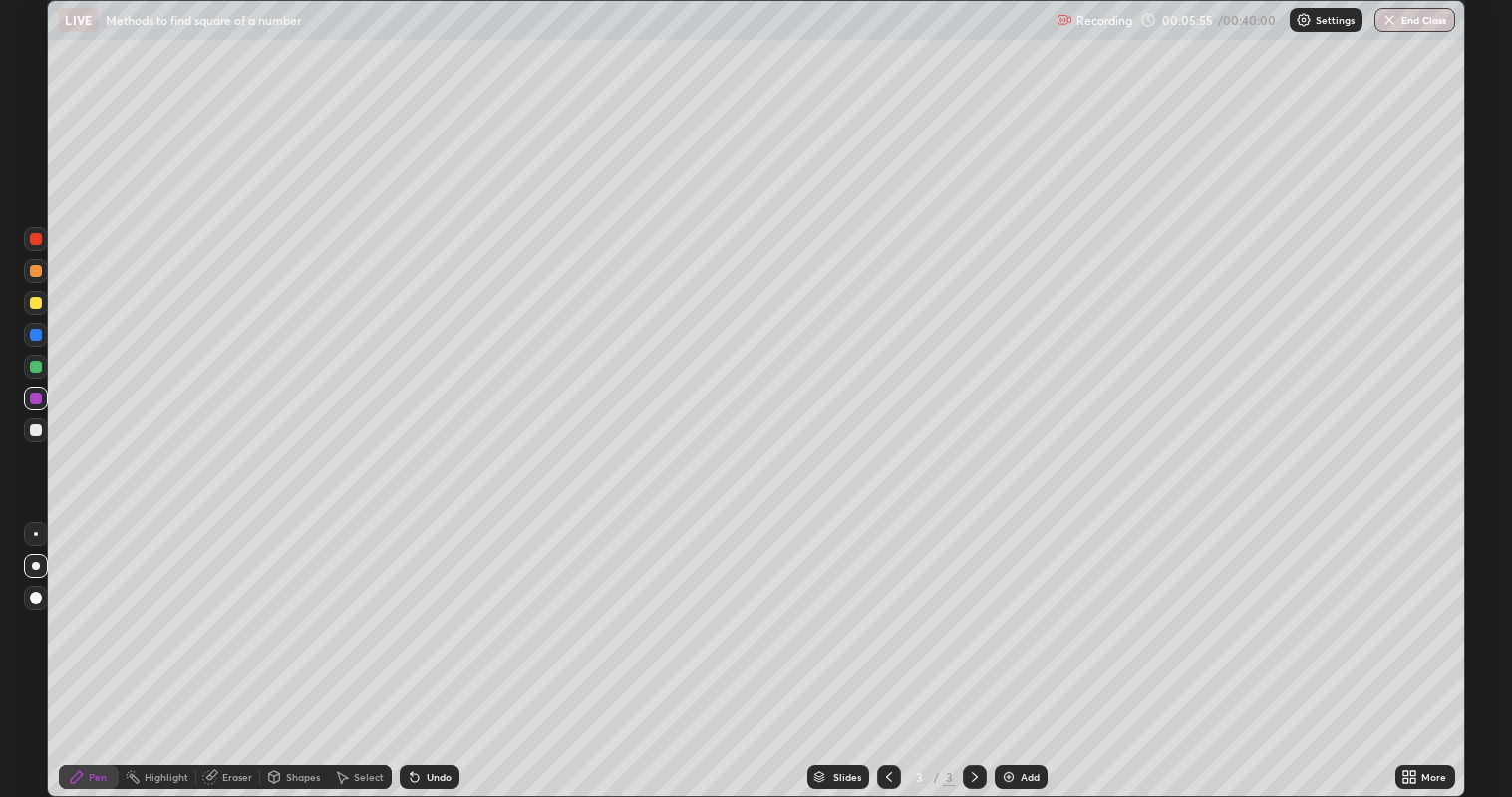 click on "Undo" at bounding box center [430, 777] 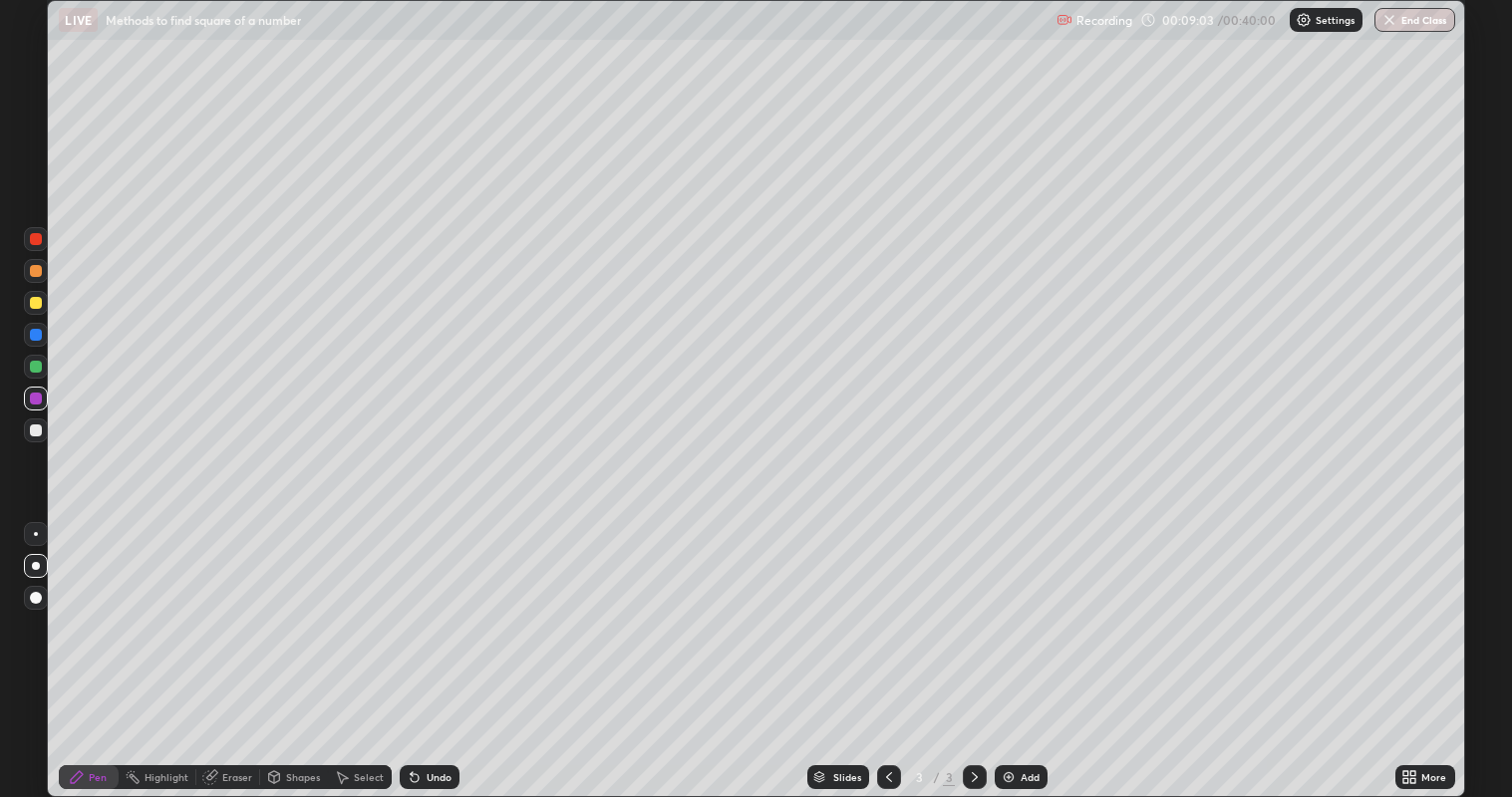 click on "Select" at bounding box center [360, 777] 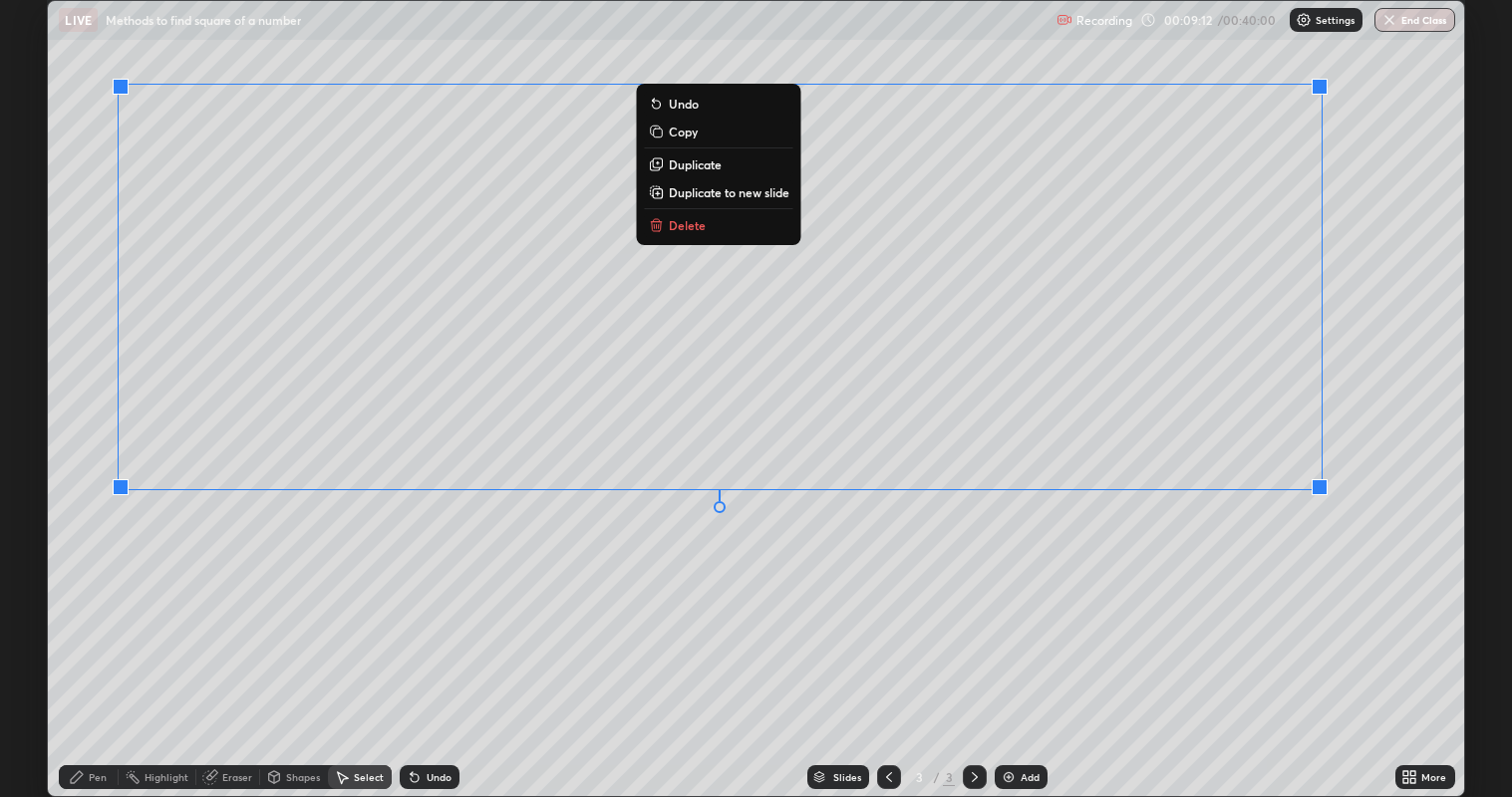 click on "0 ° Undo Copy Duplicate Duplicate to new slide Delete" at bounding box center [756, 398] 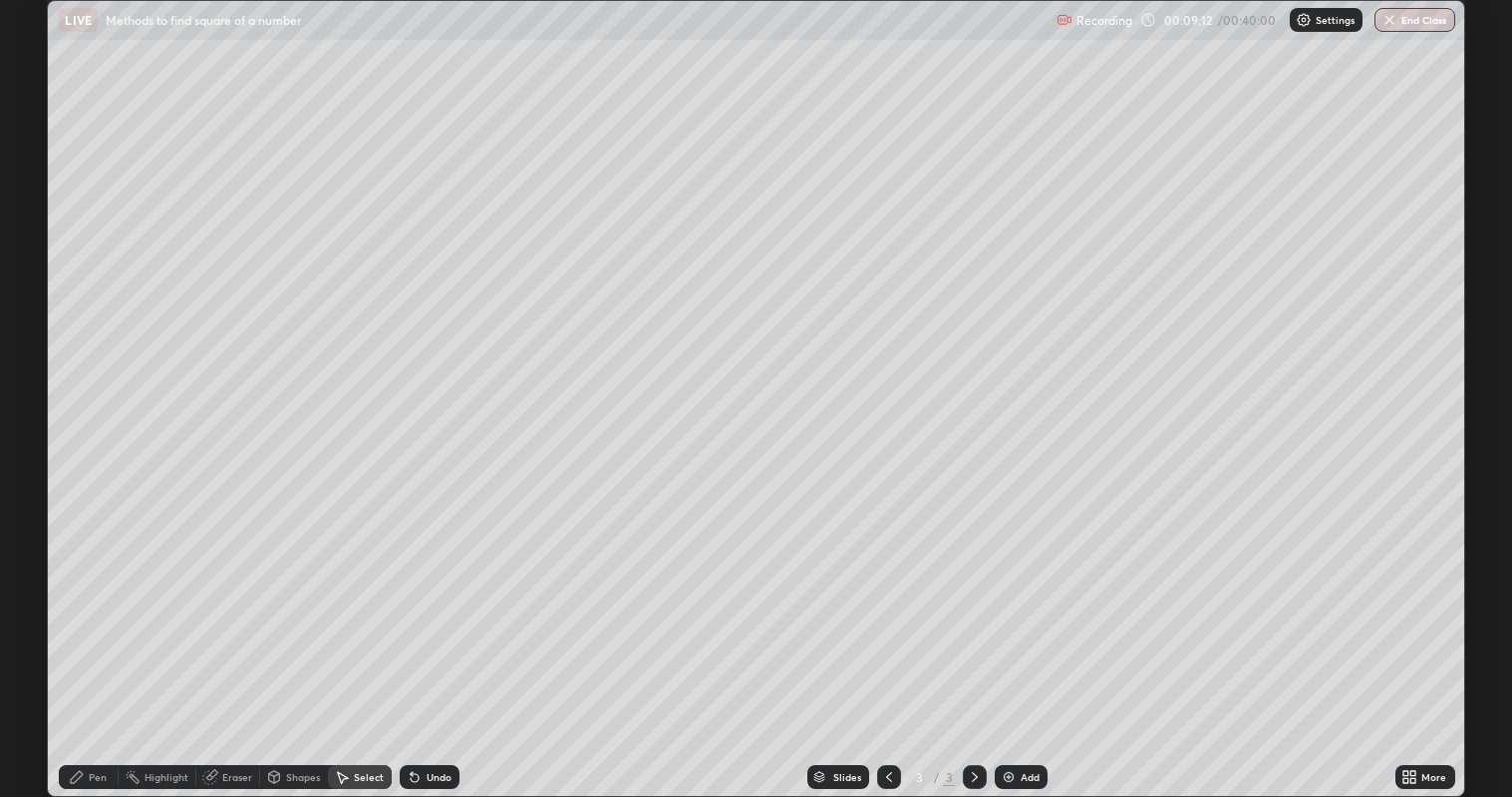 click on "Pen" at bounding box center [98, 777] 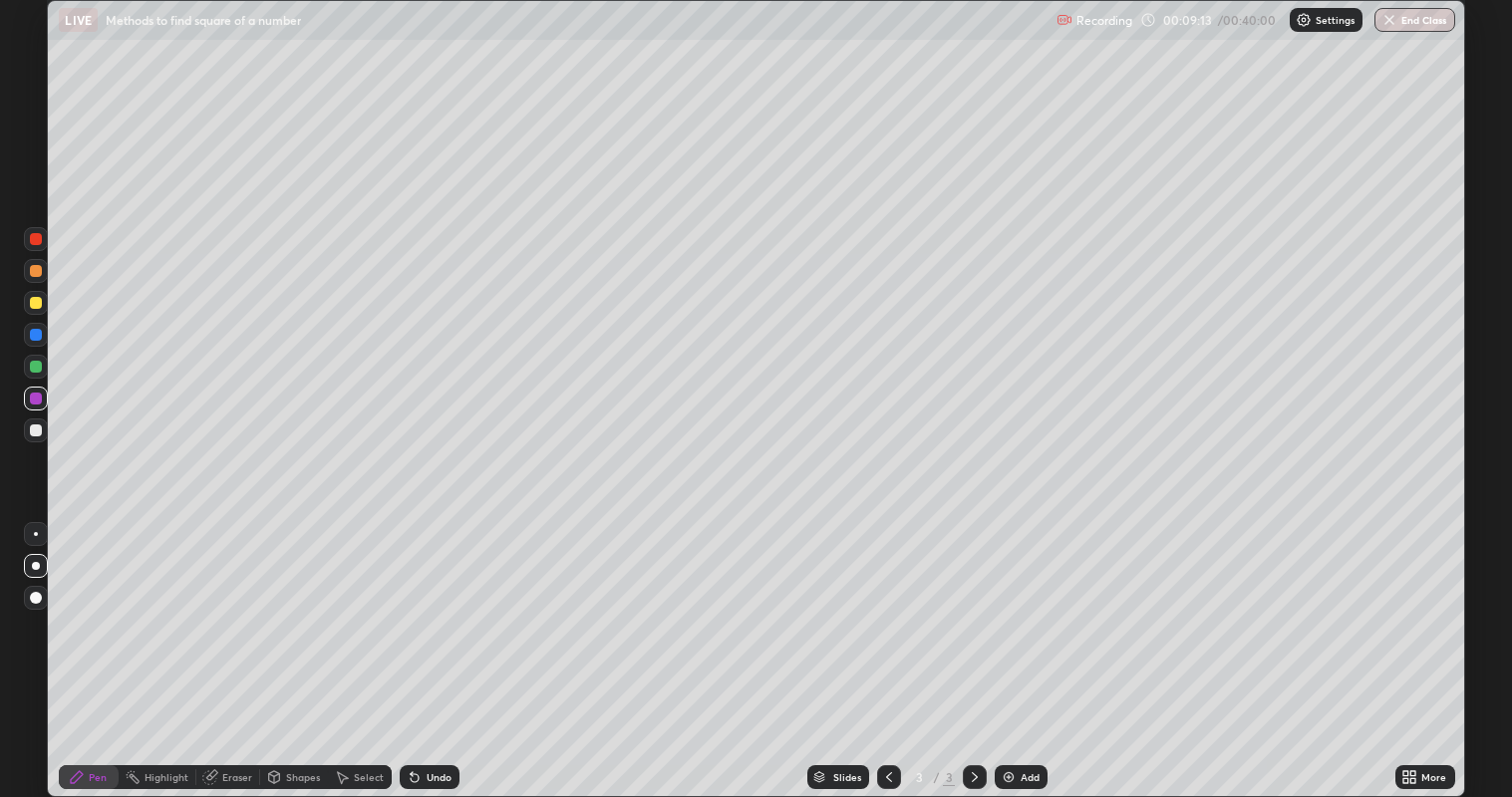 click at bounding box center (36, 430) 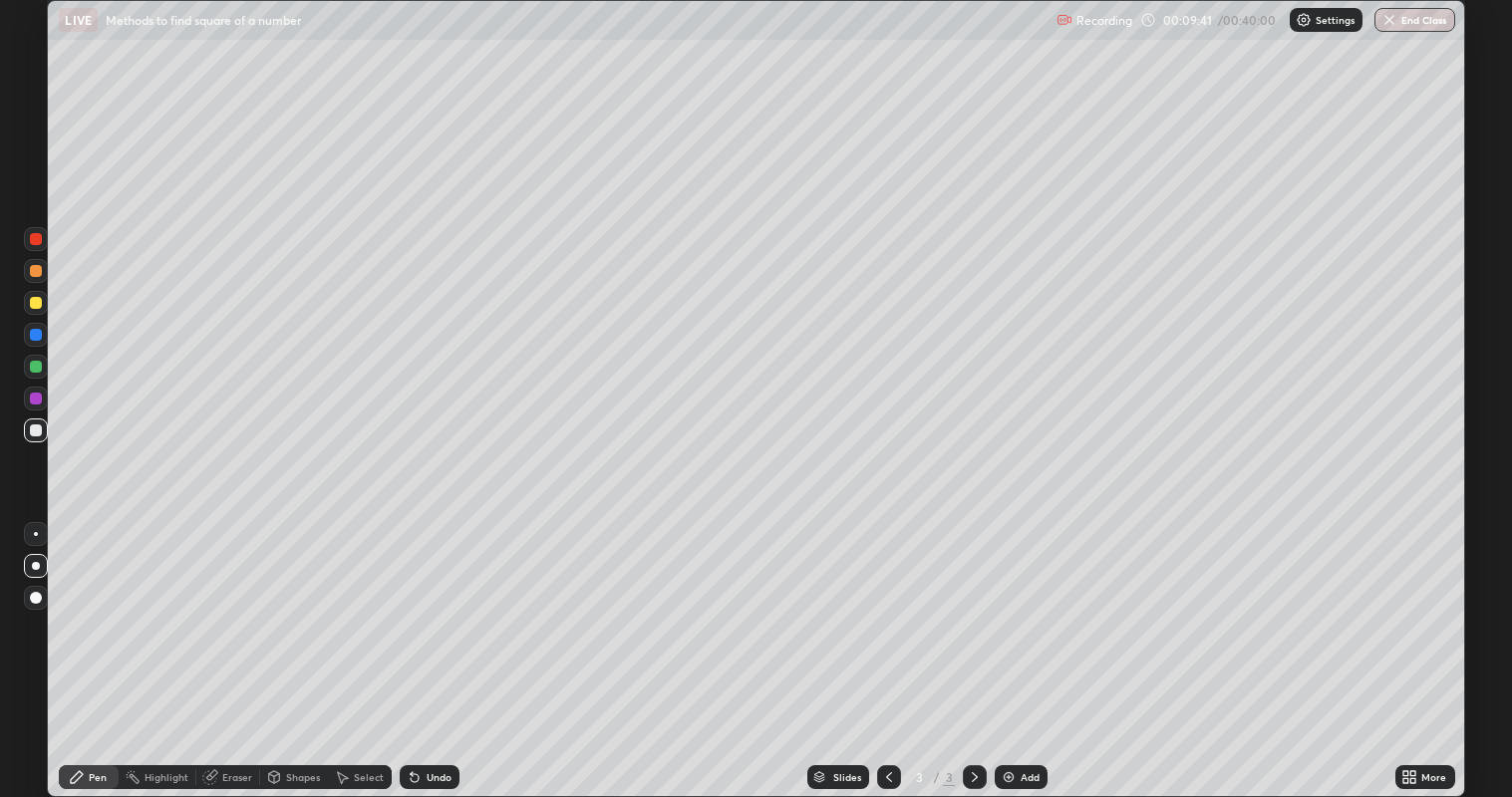 click 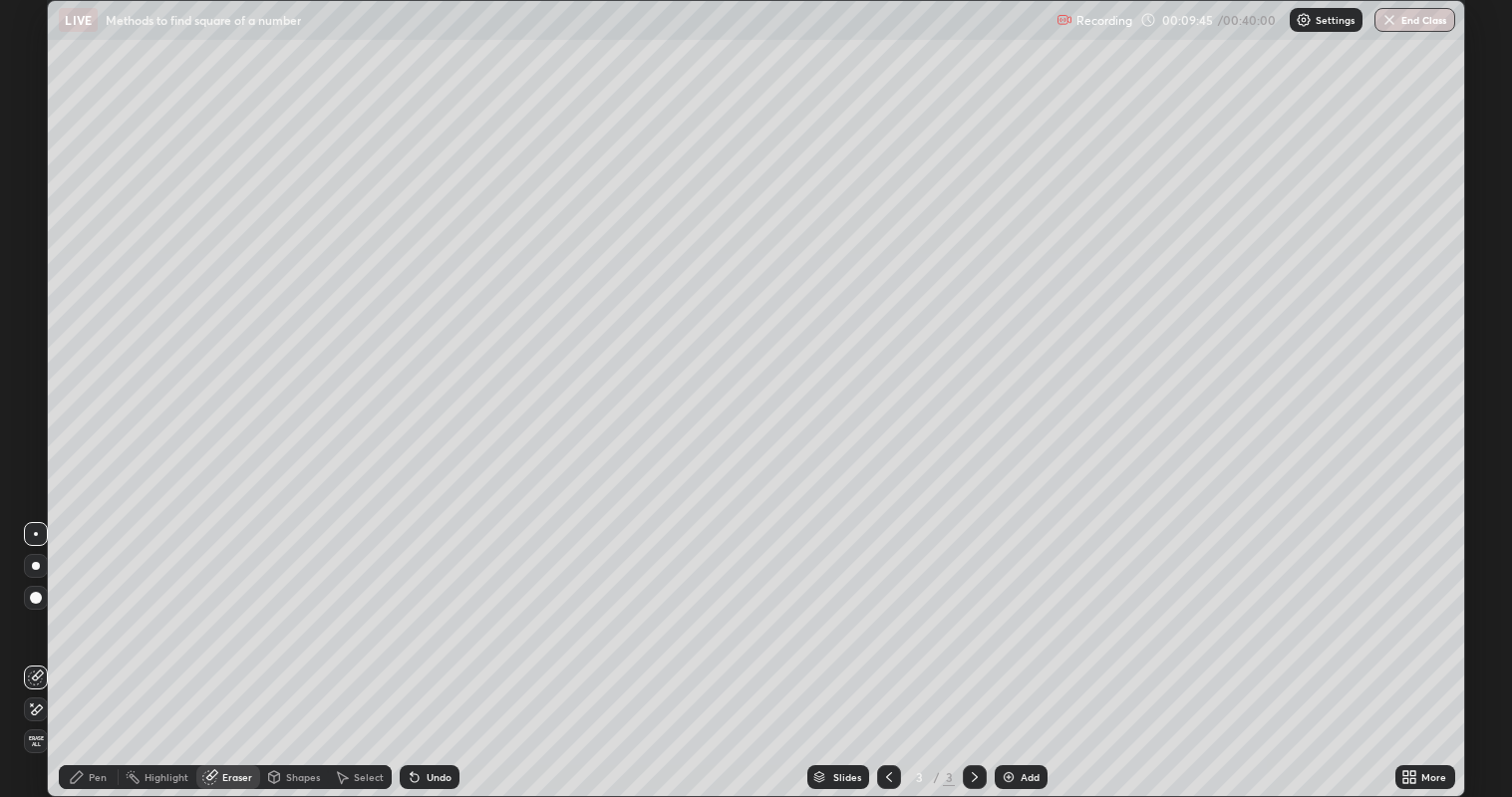 click on "Pen" at bounding box center (98, 777) 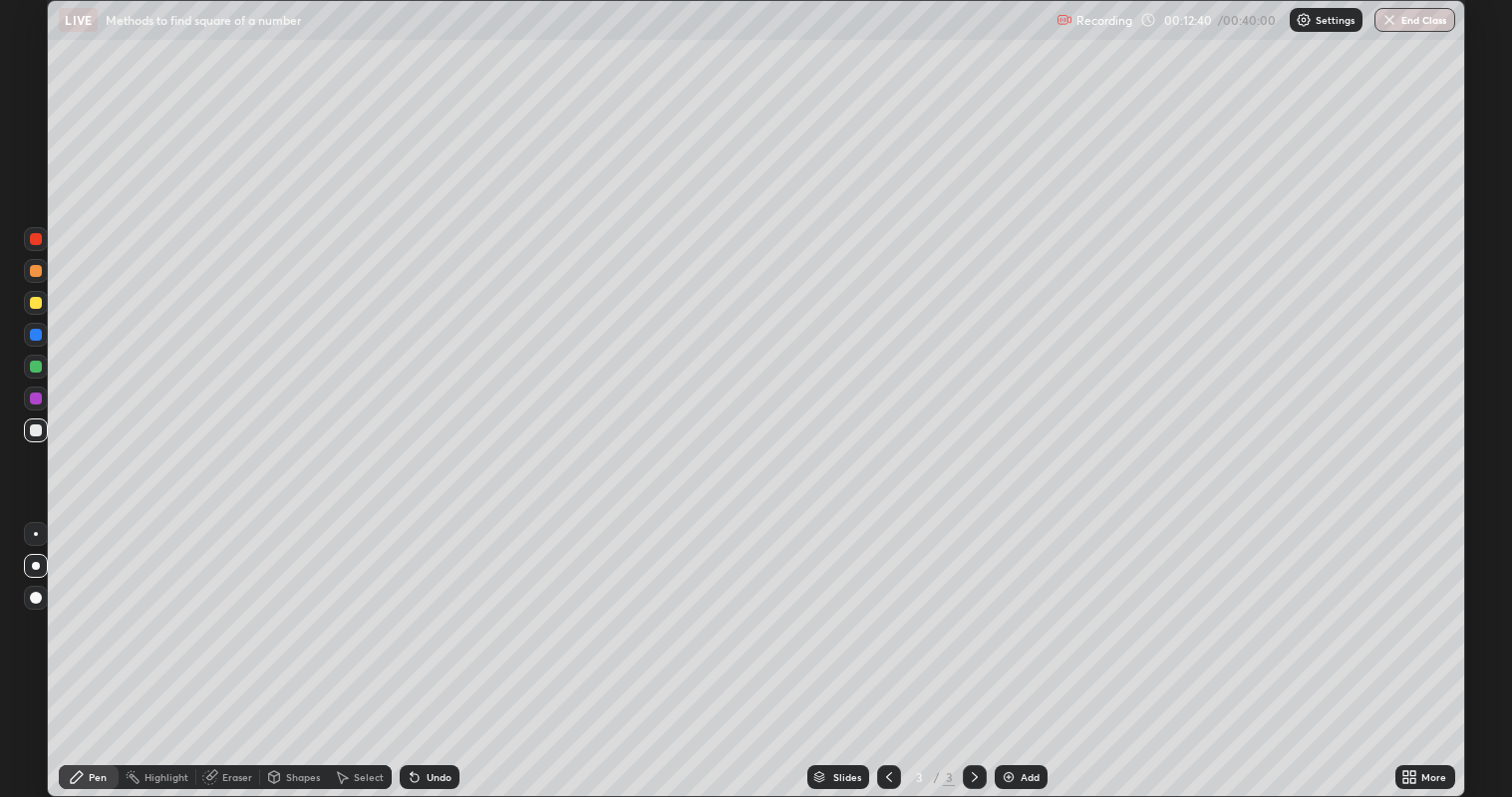 click at bounding box center (36, 367) 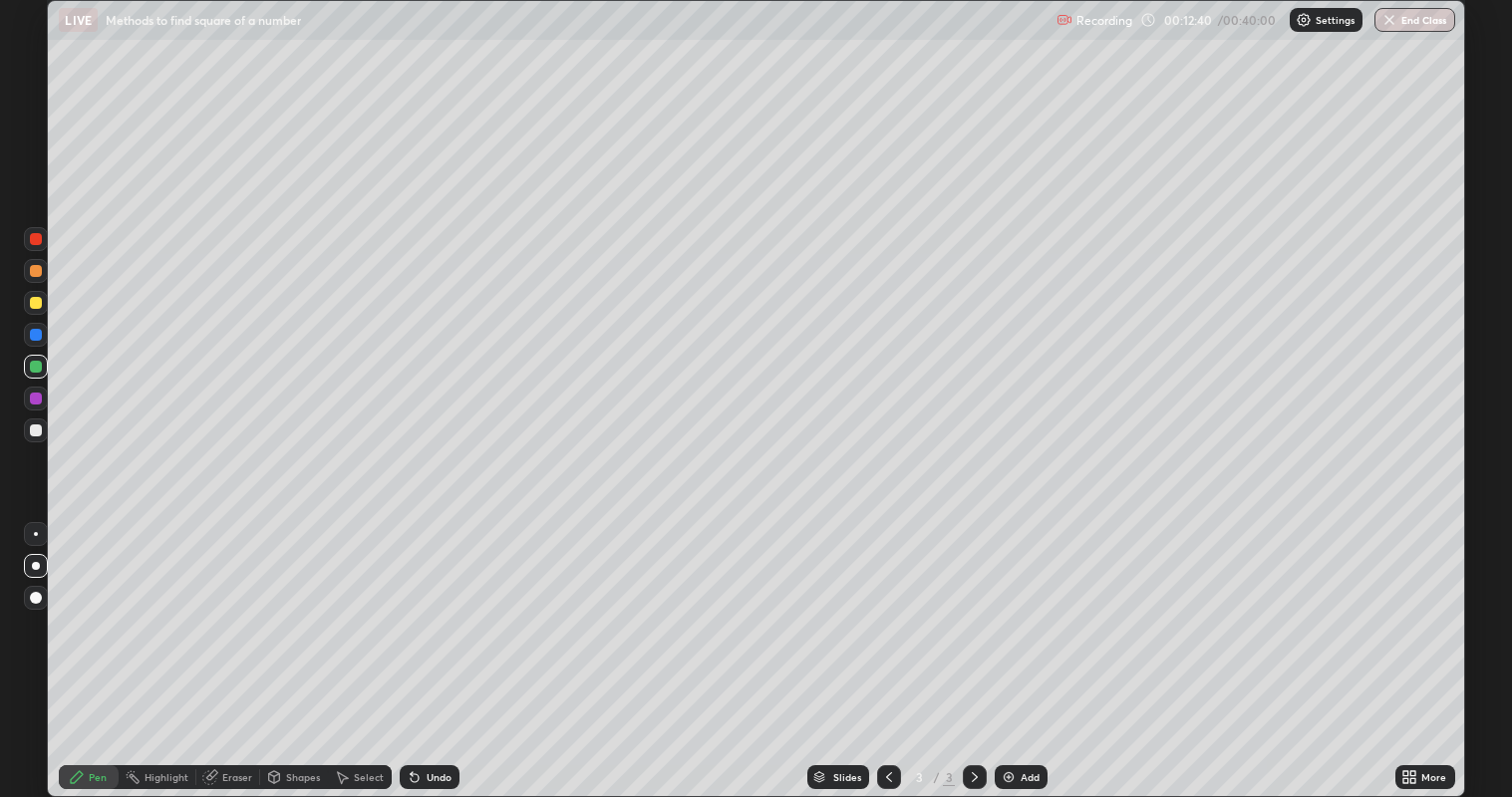 click at bounding box center (36, 367) 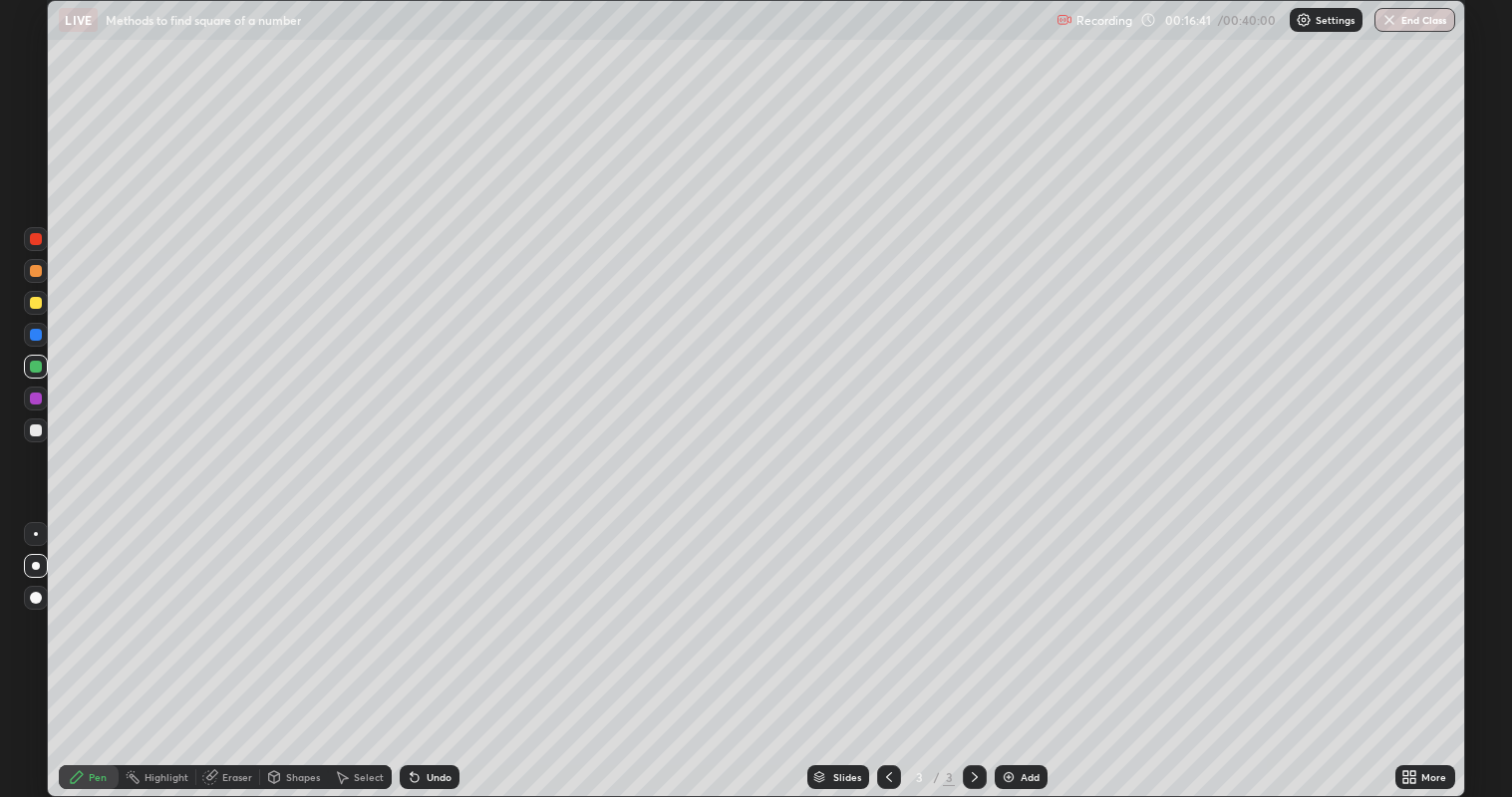 click at bounding box center [1009, 777] 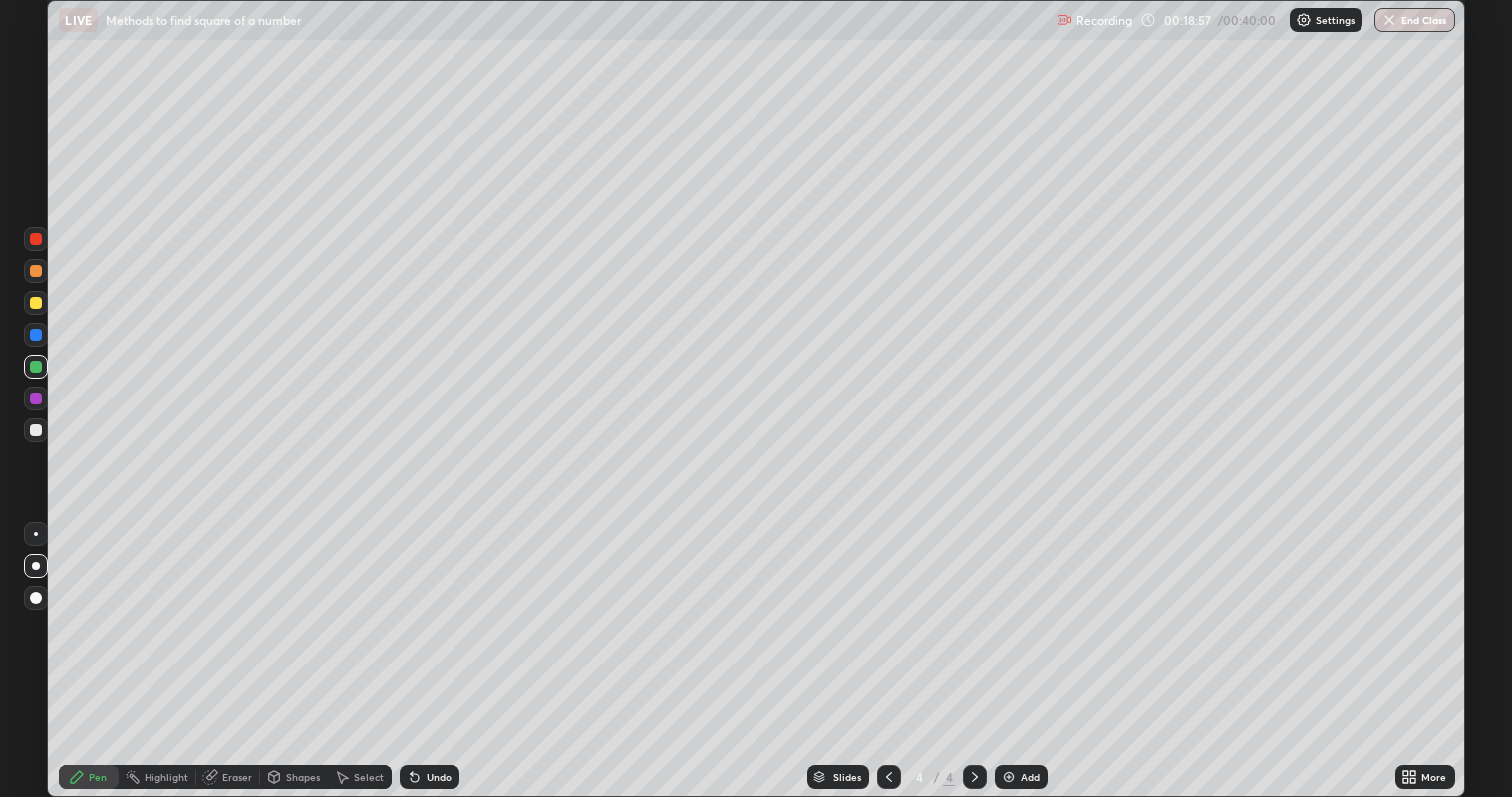 click 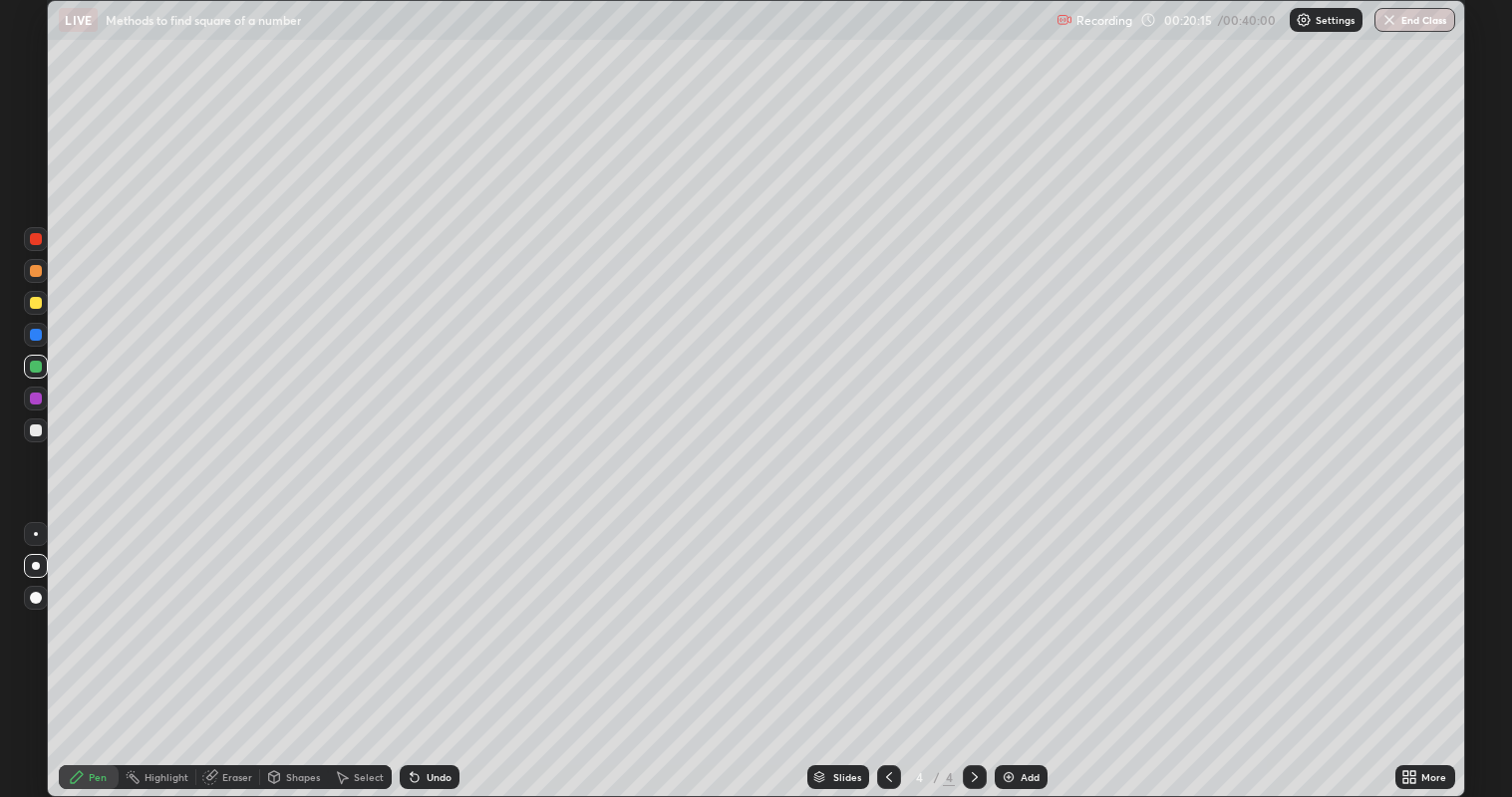 click at bounding box center [36, 398] 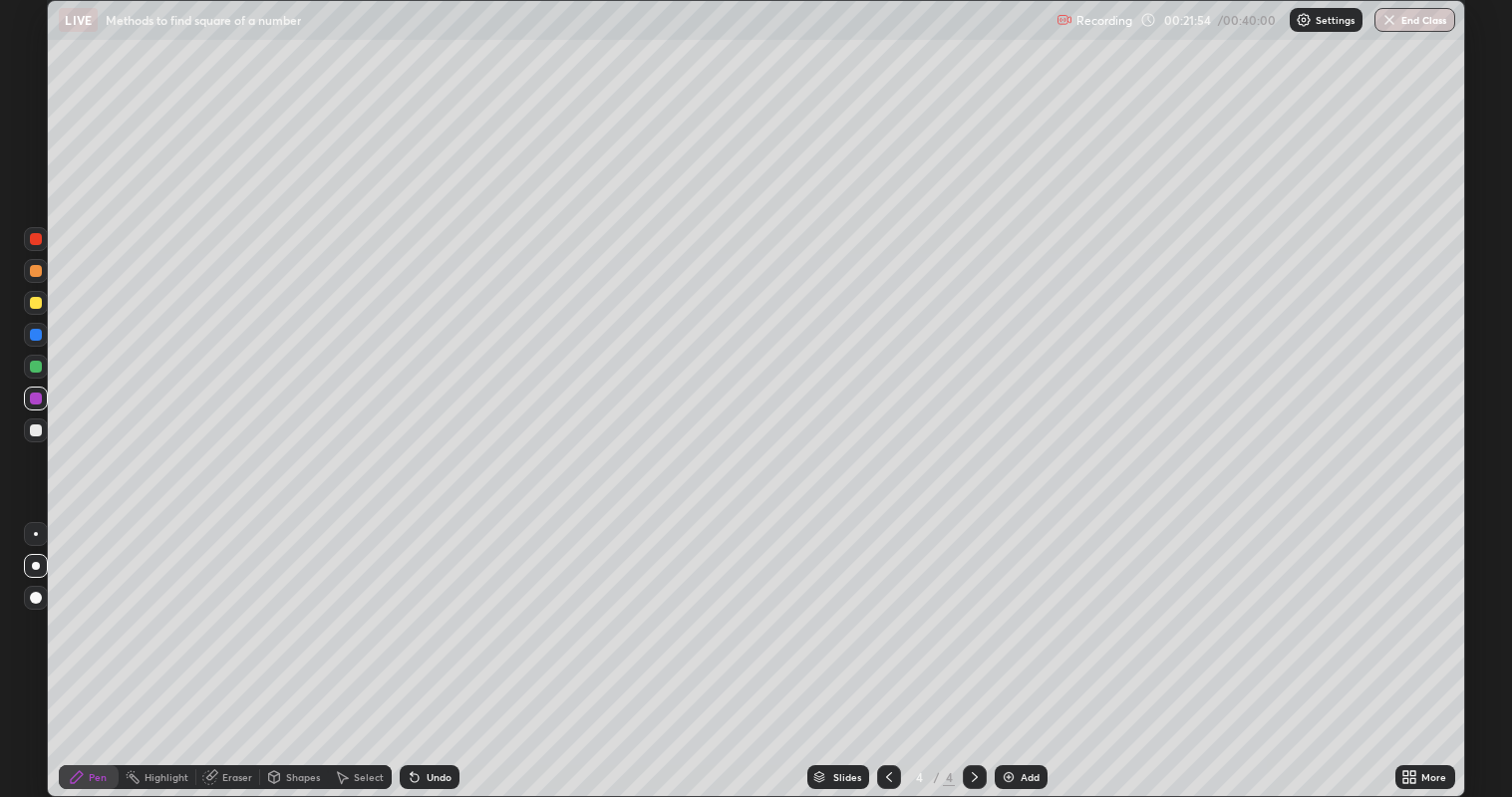 click at bounding box center [1009, 777] 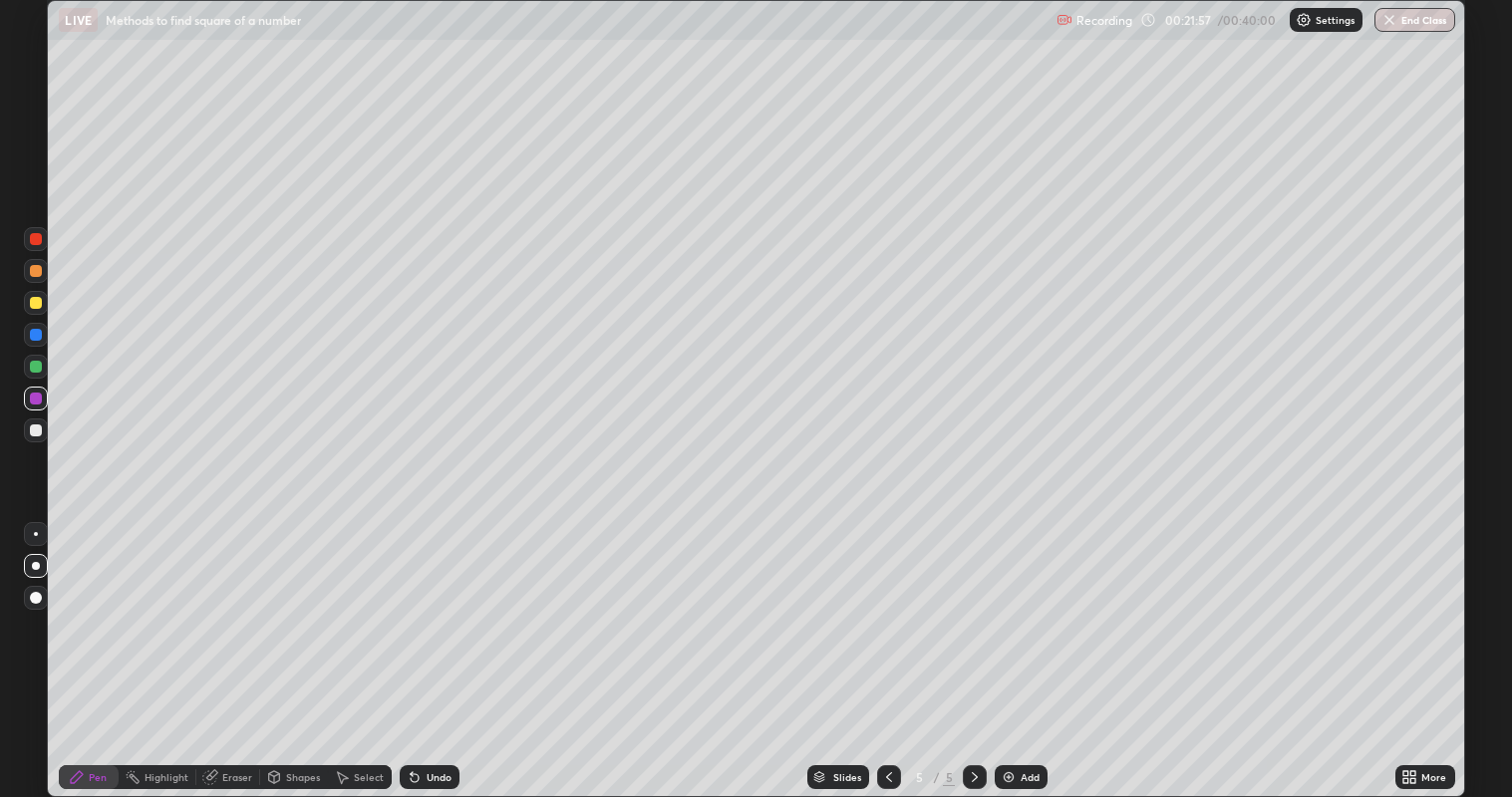 click at bounding box center (36, 303) 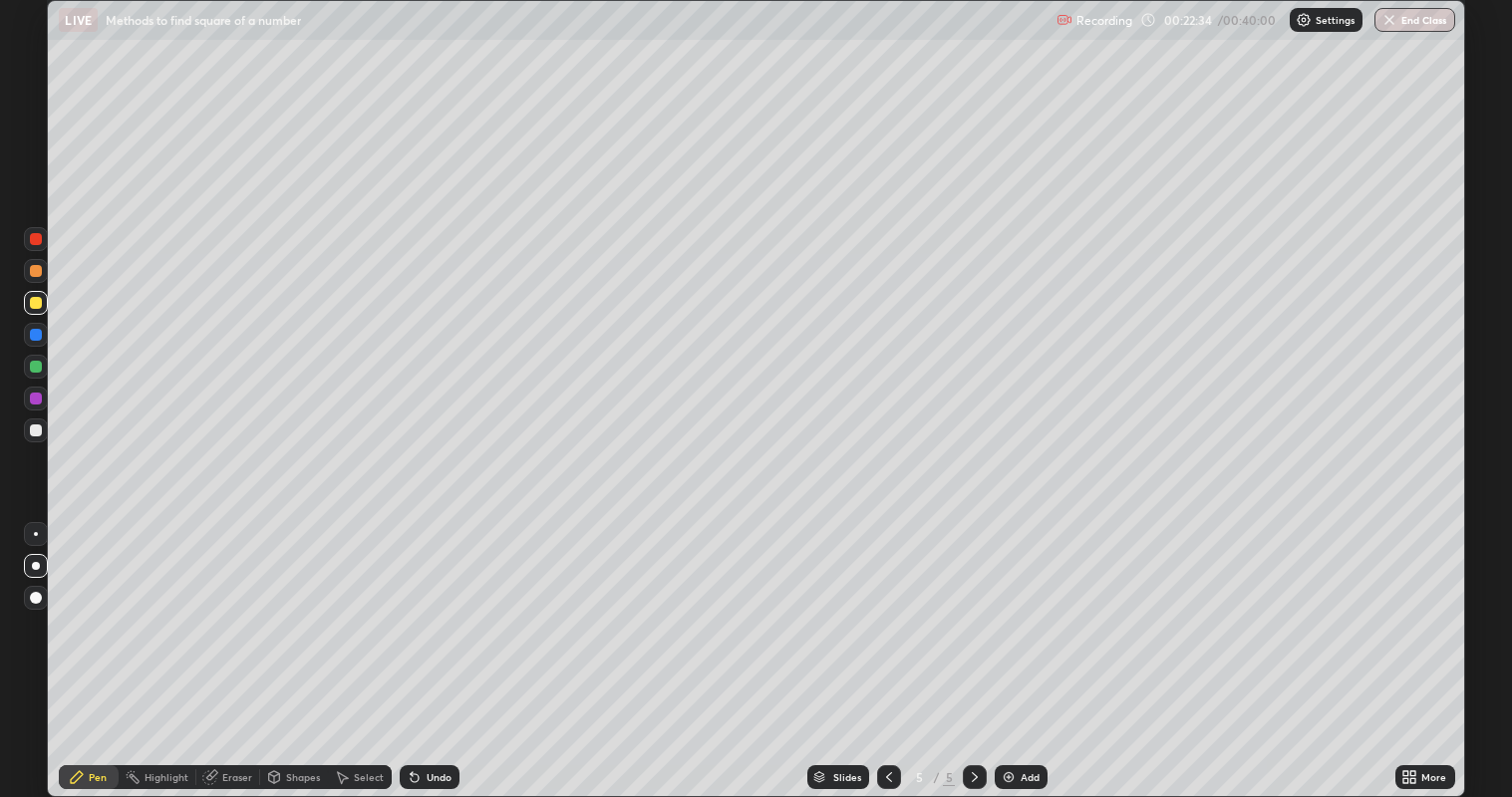 click 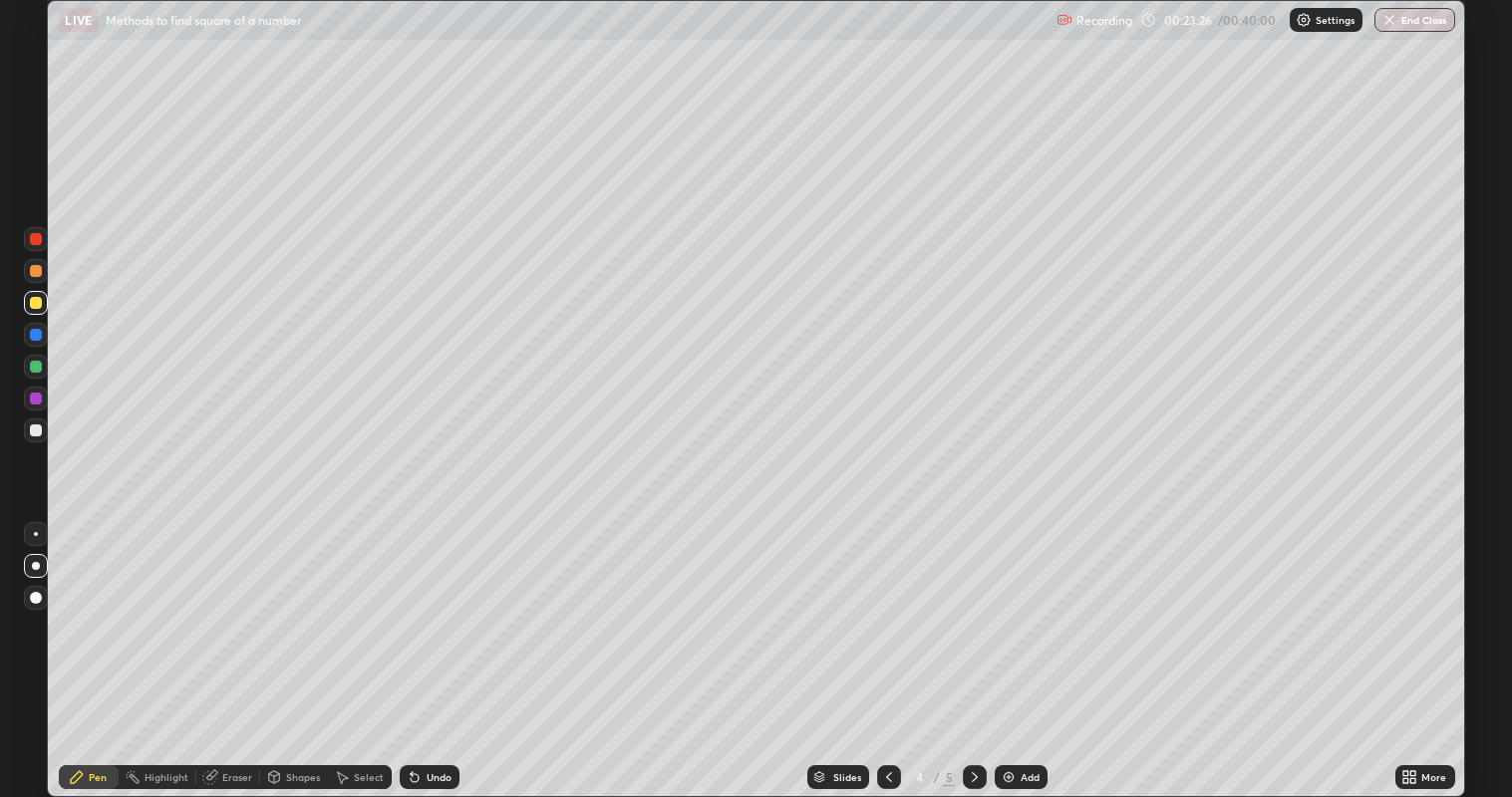 click 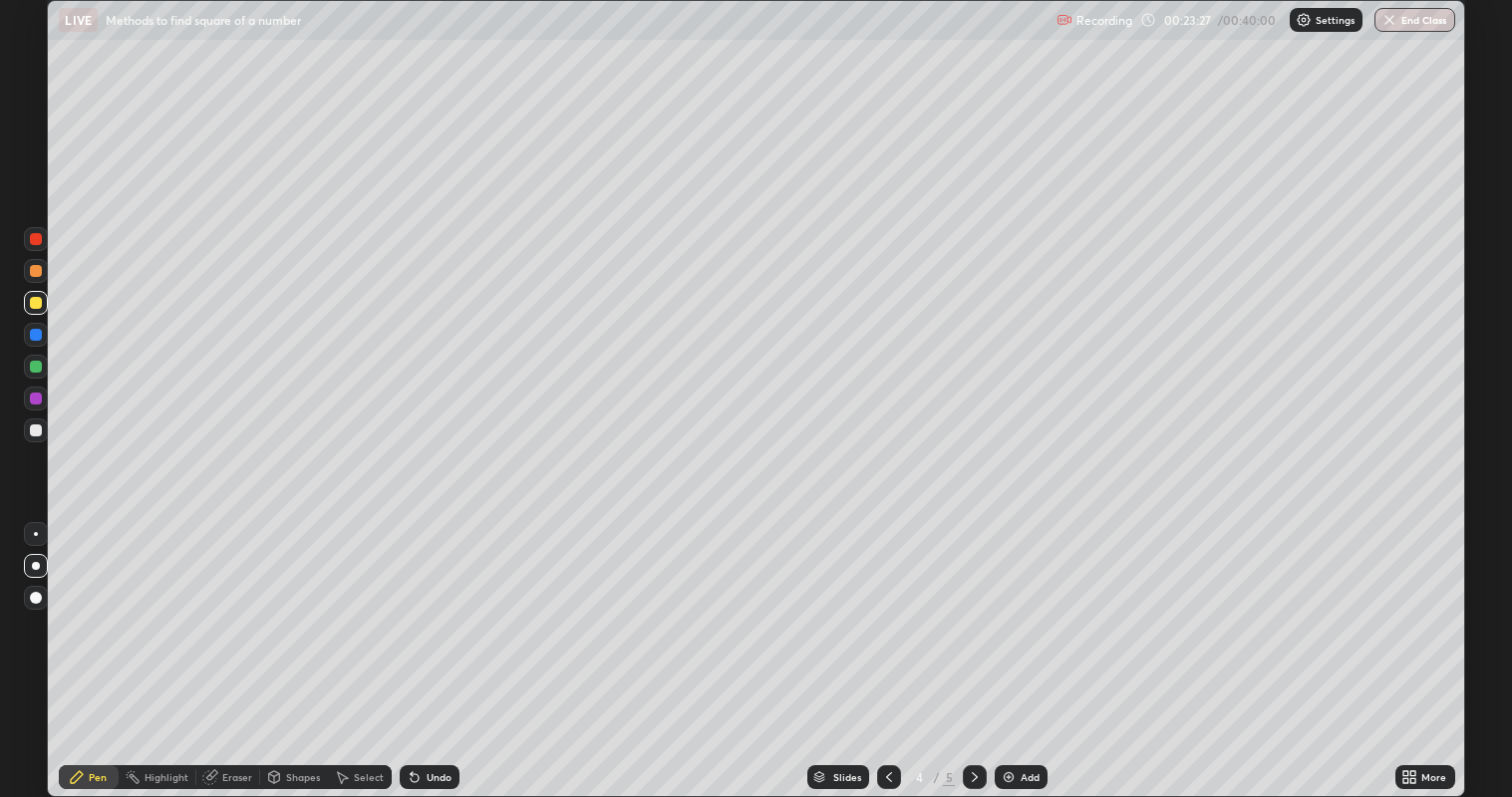 click on "Undo" at bounding box center [439, 777] 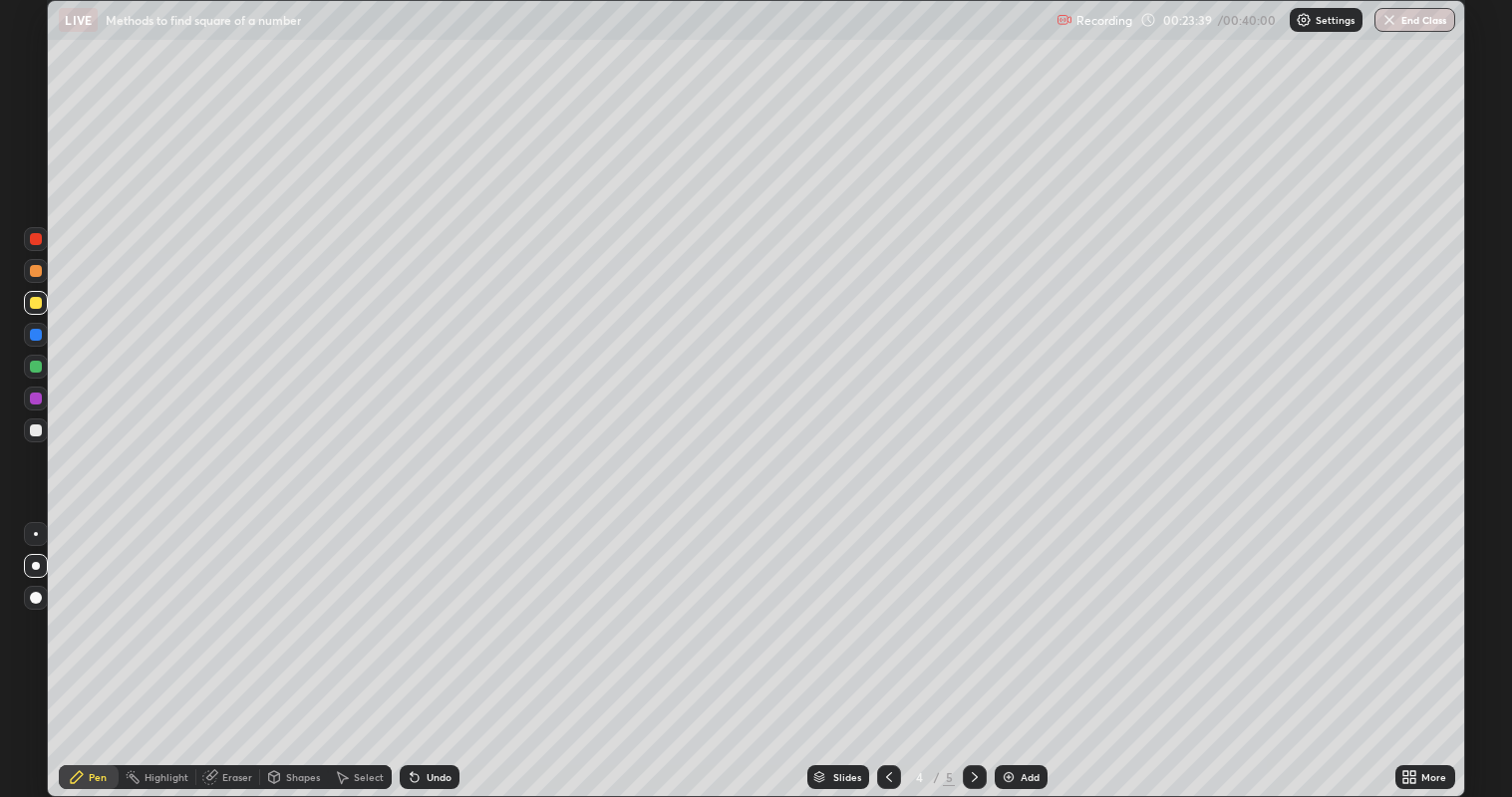 click 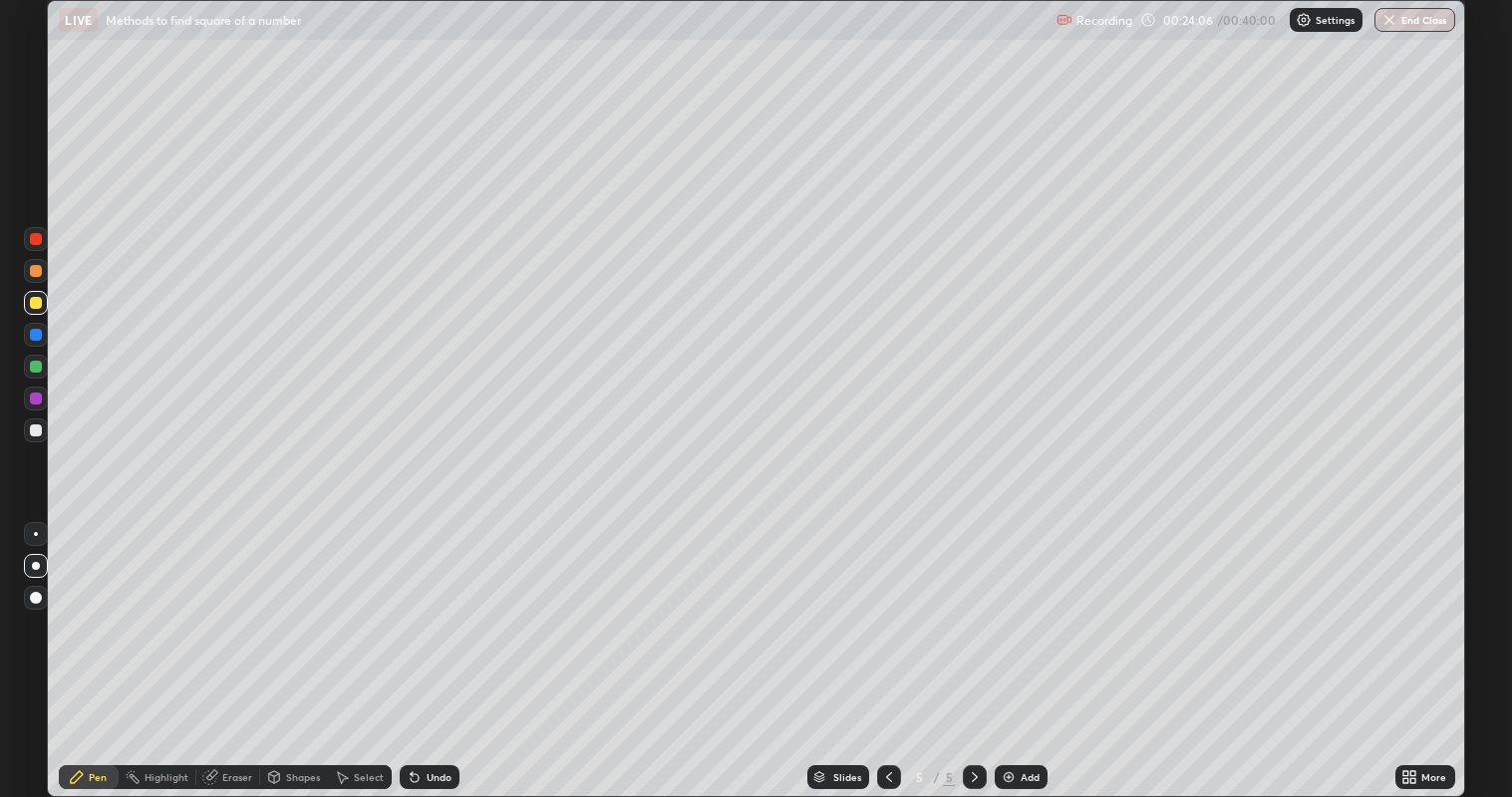 click 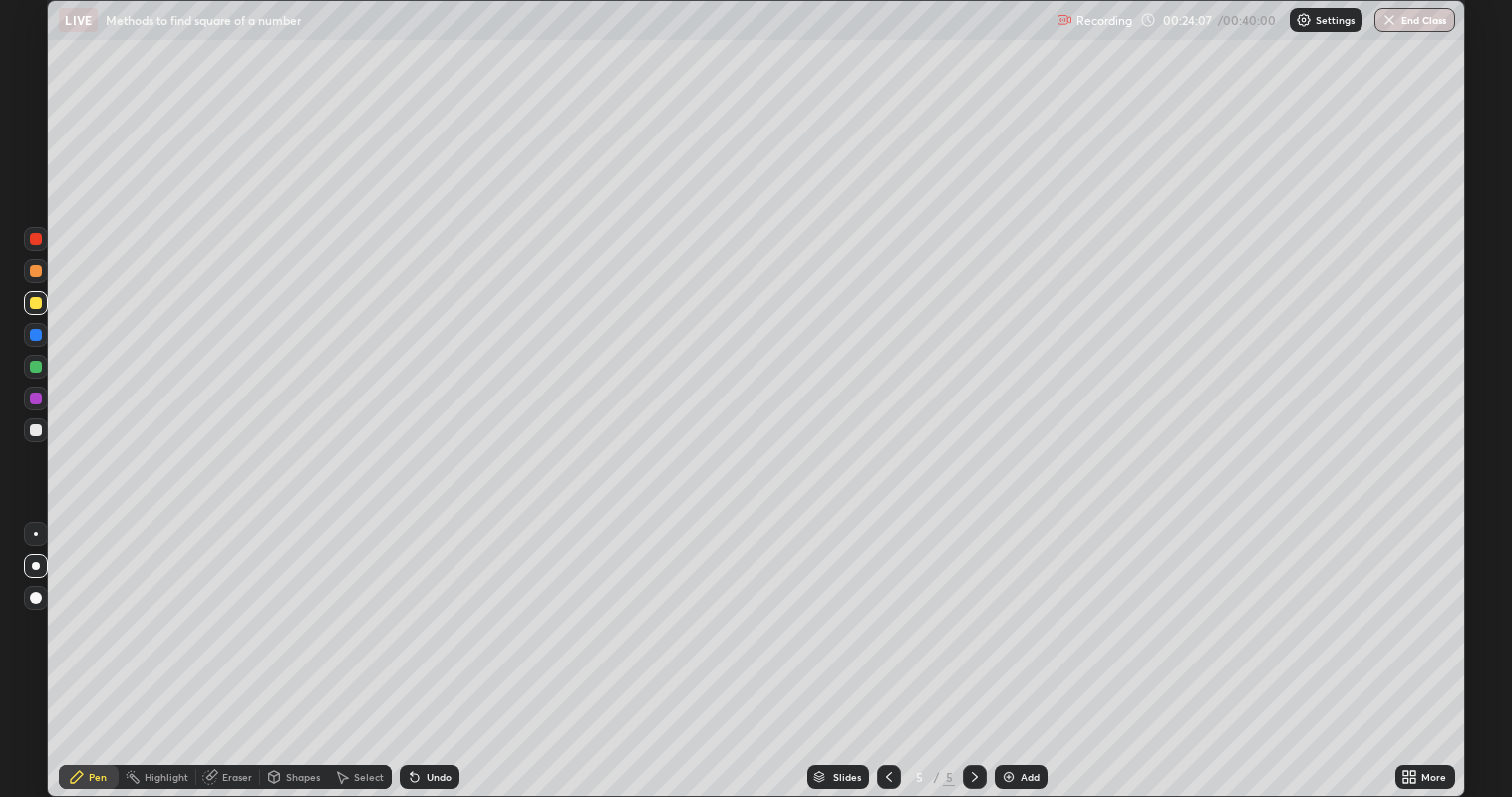 click on "Undo" at bounding box center [439, 777] 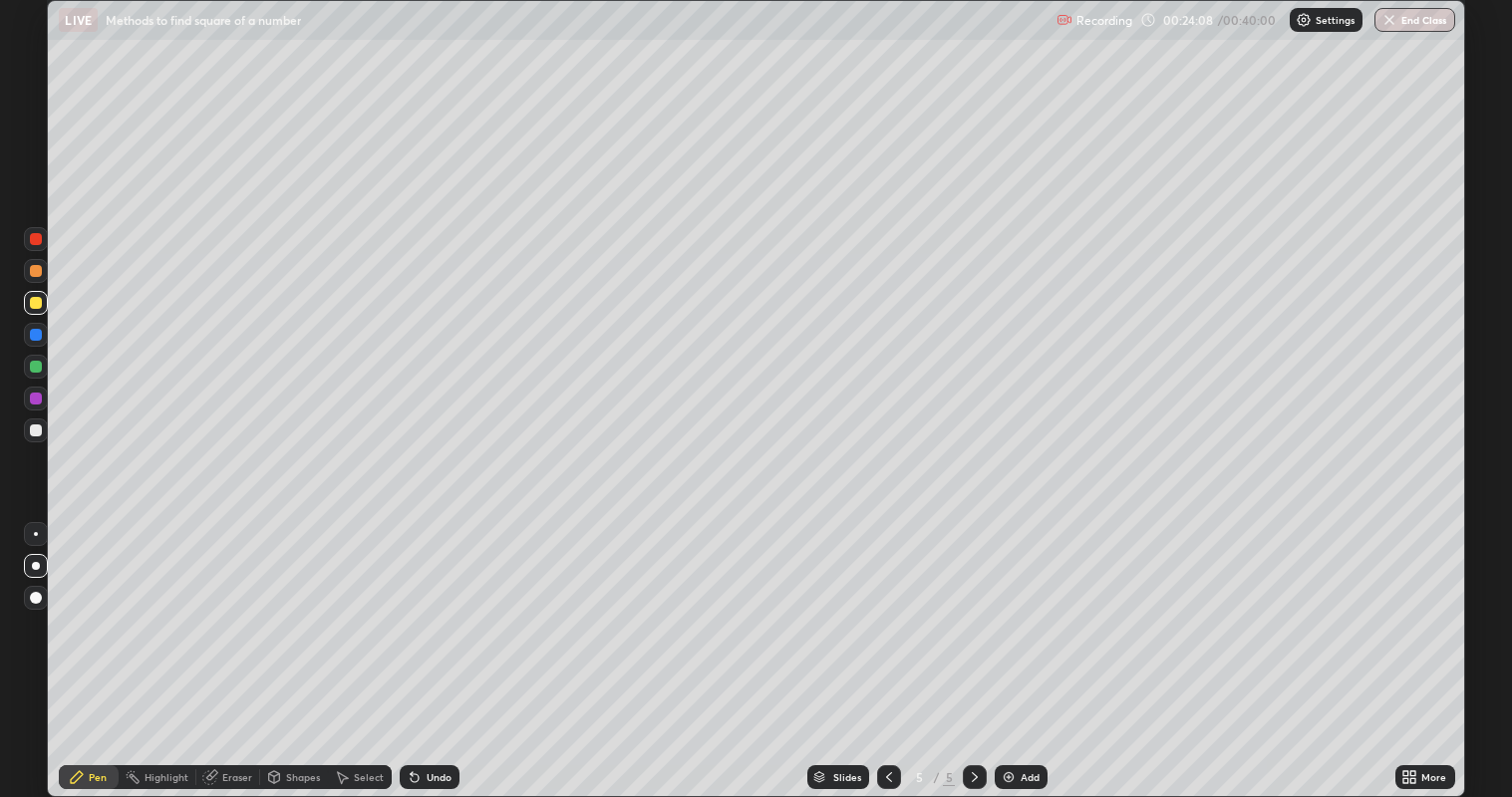 click on "Undo" at bounding box center (439, 777) 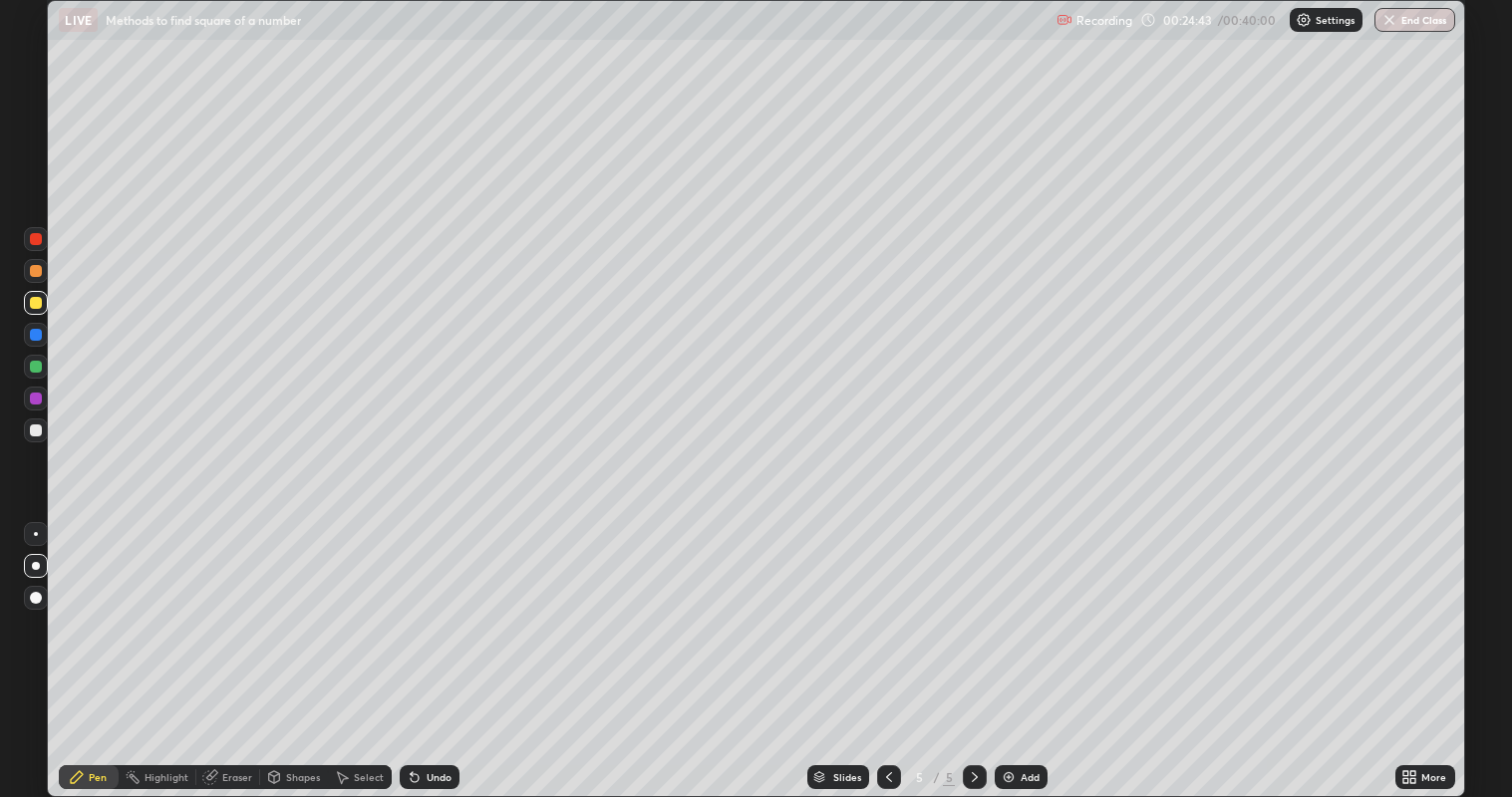 click 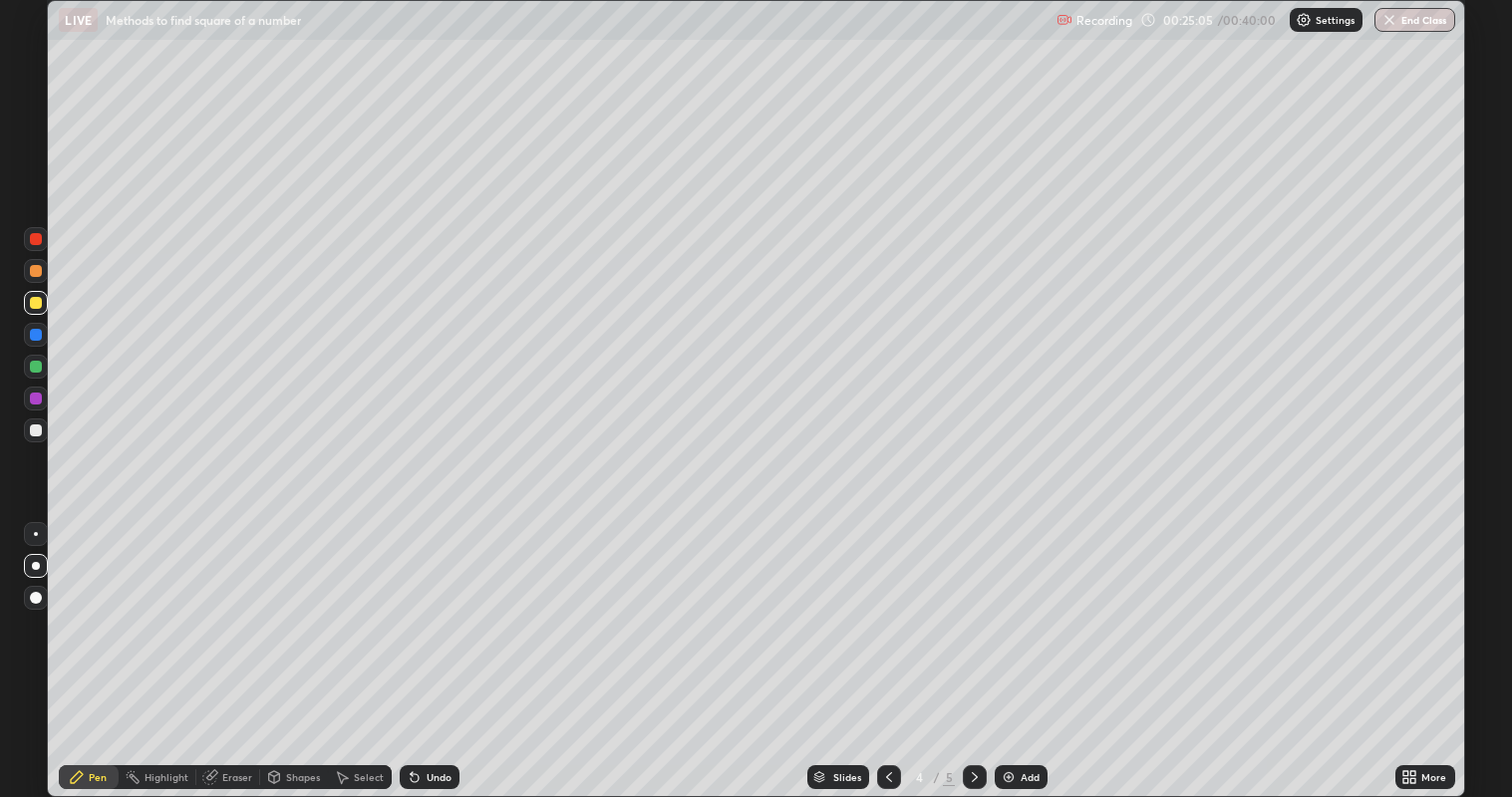 click 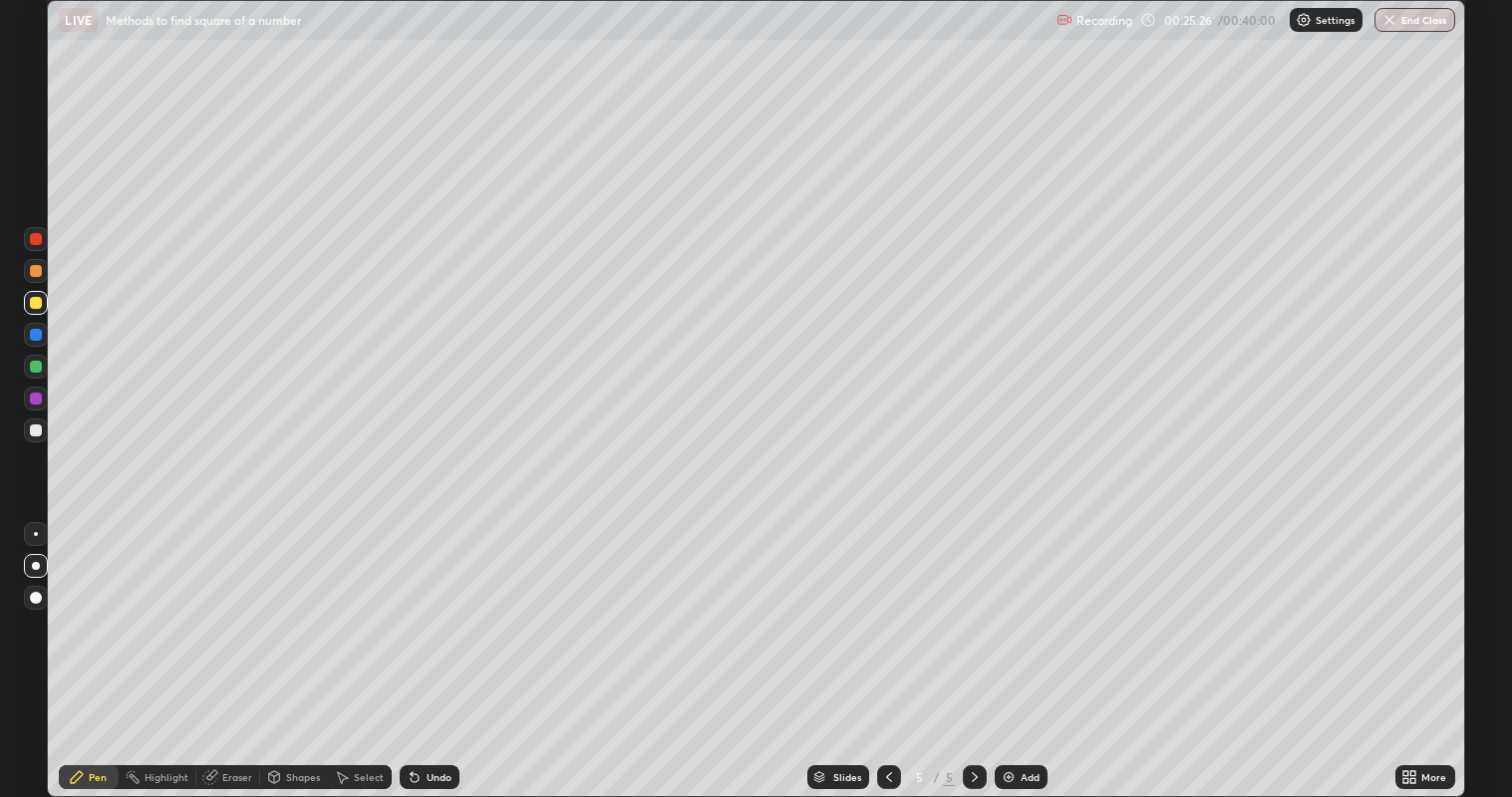 click 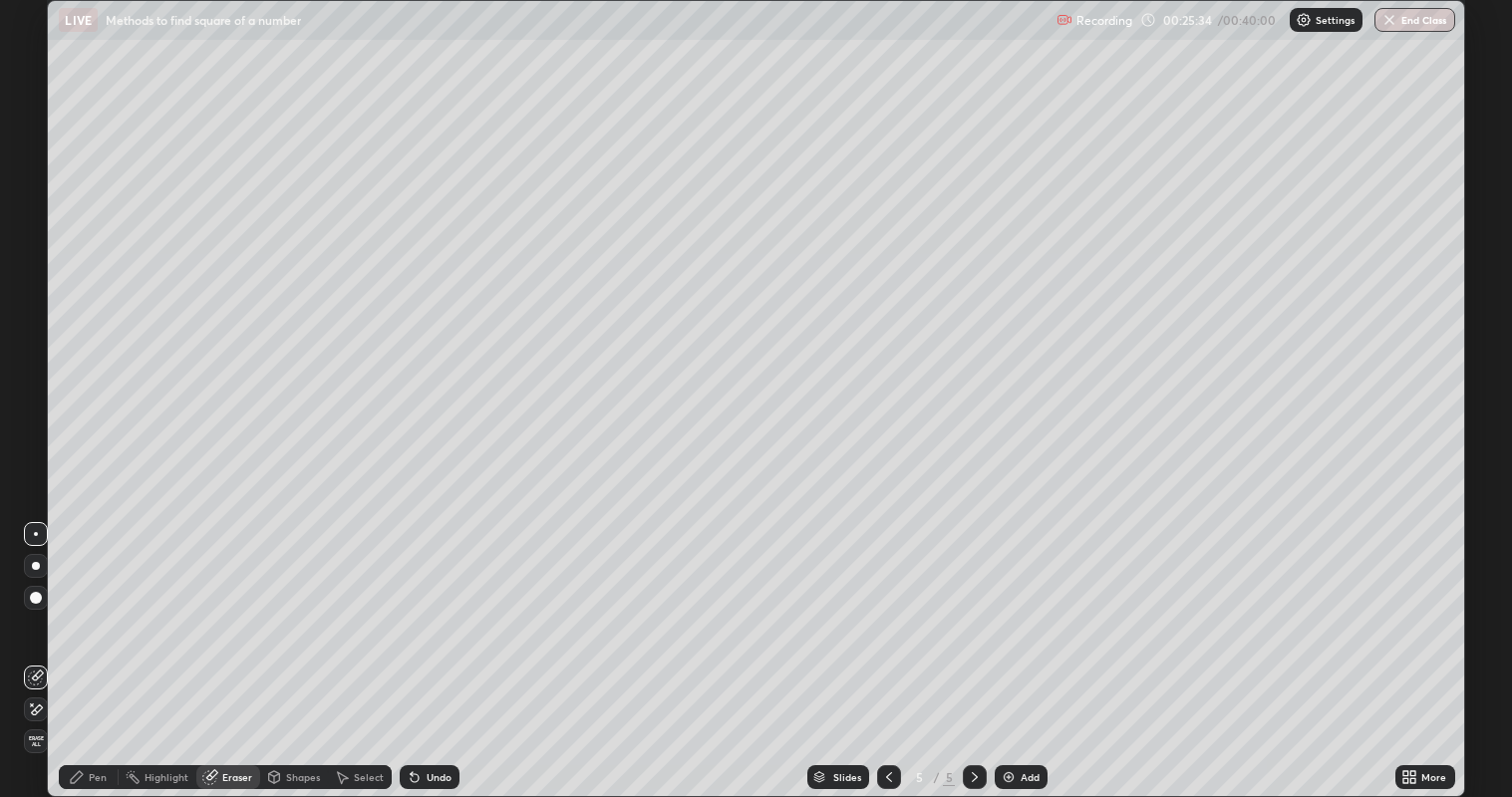 click on "Pen" at bounding box center [89, 777] 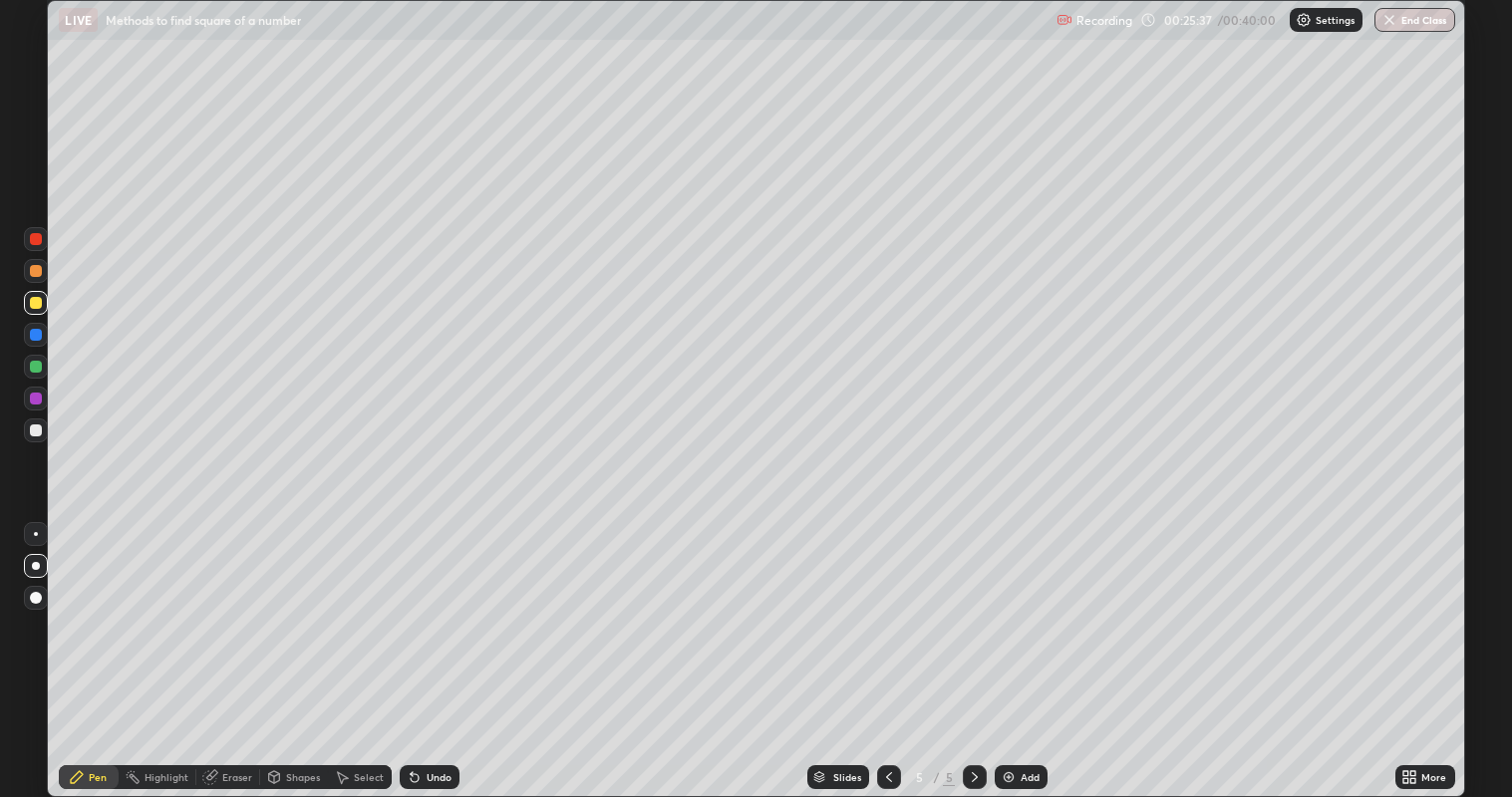 click at bounding box center (36, 398) 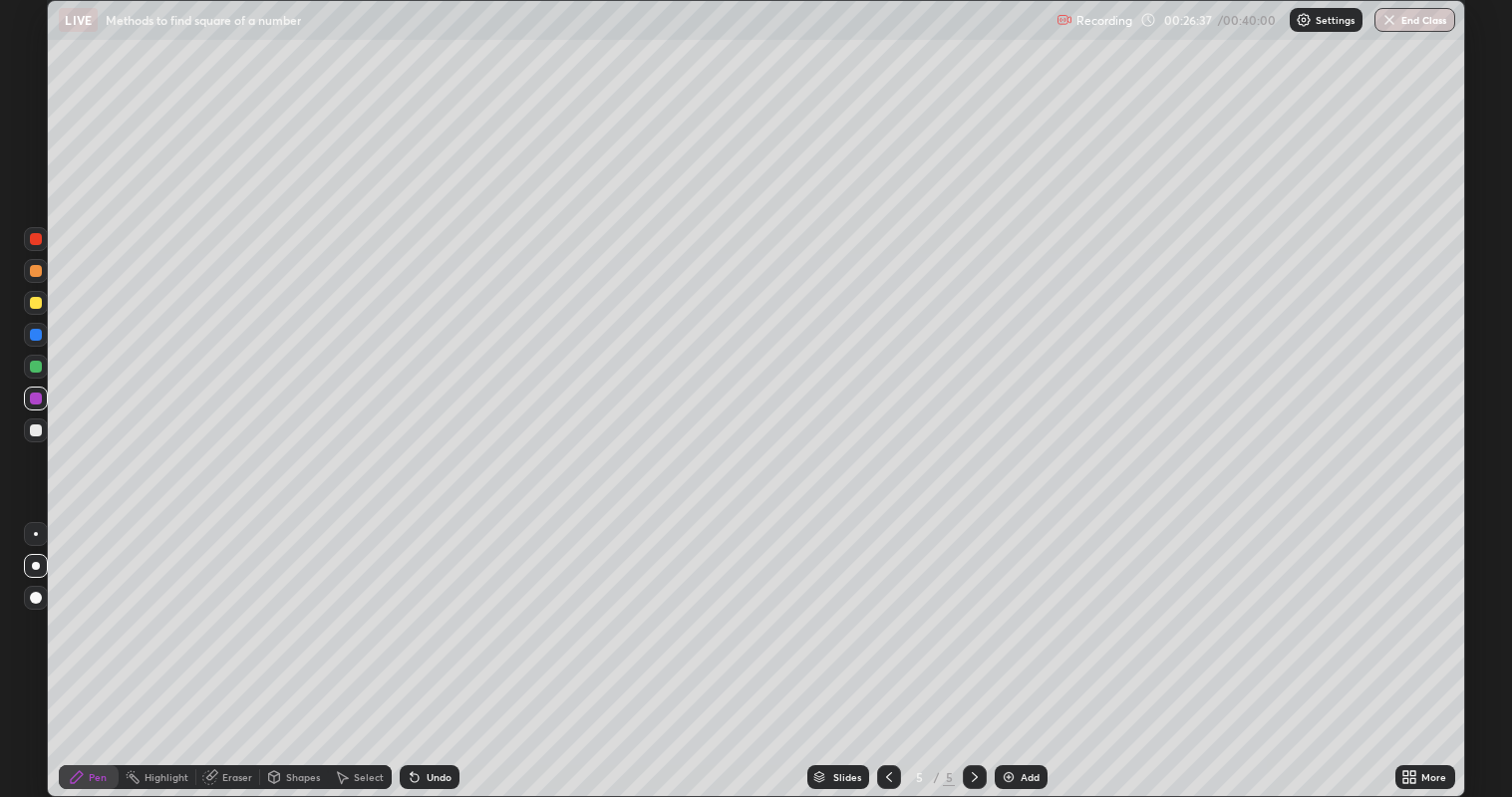 click at bounding box center (36, 335) 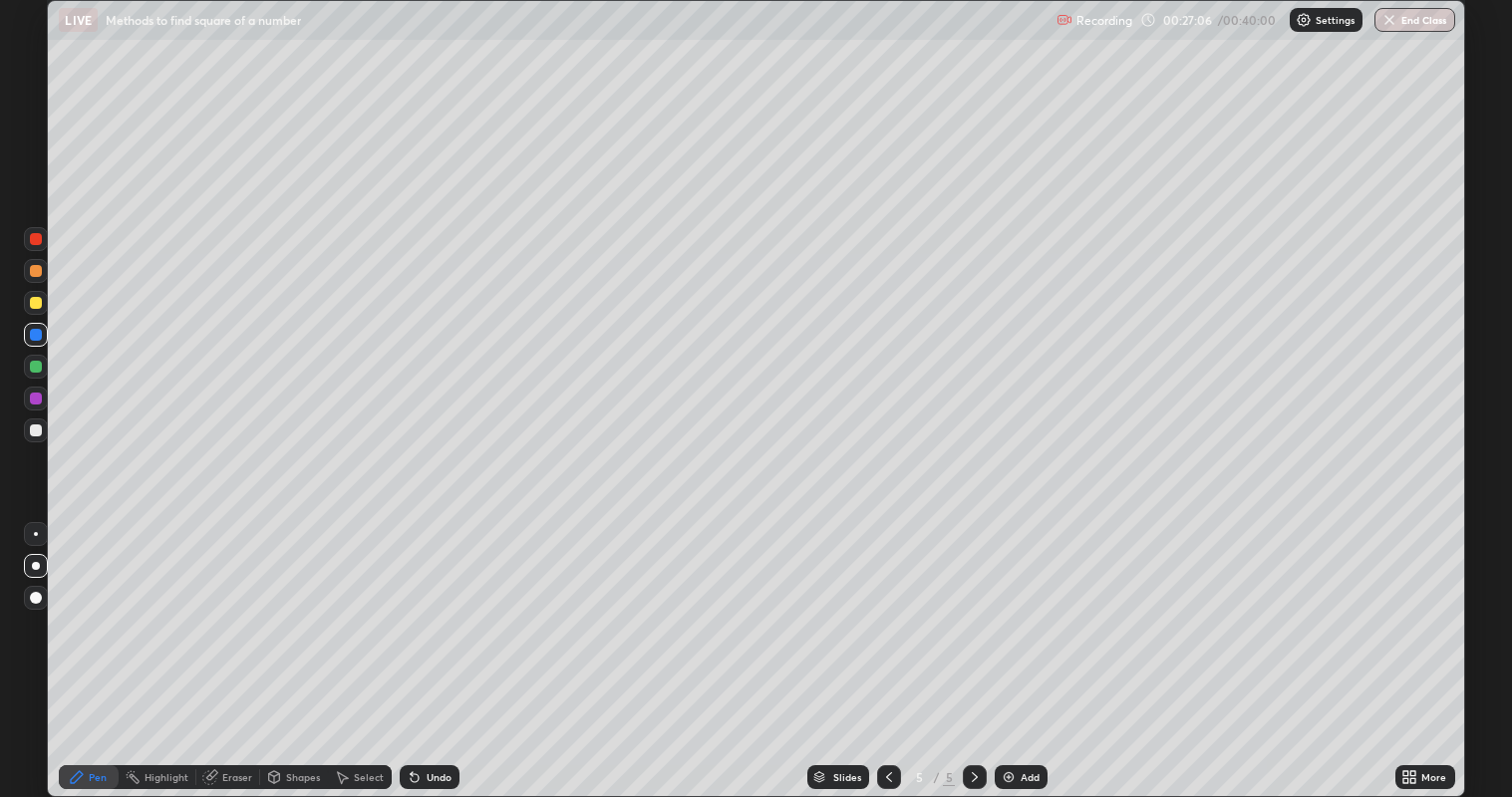 click 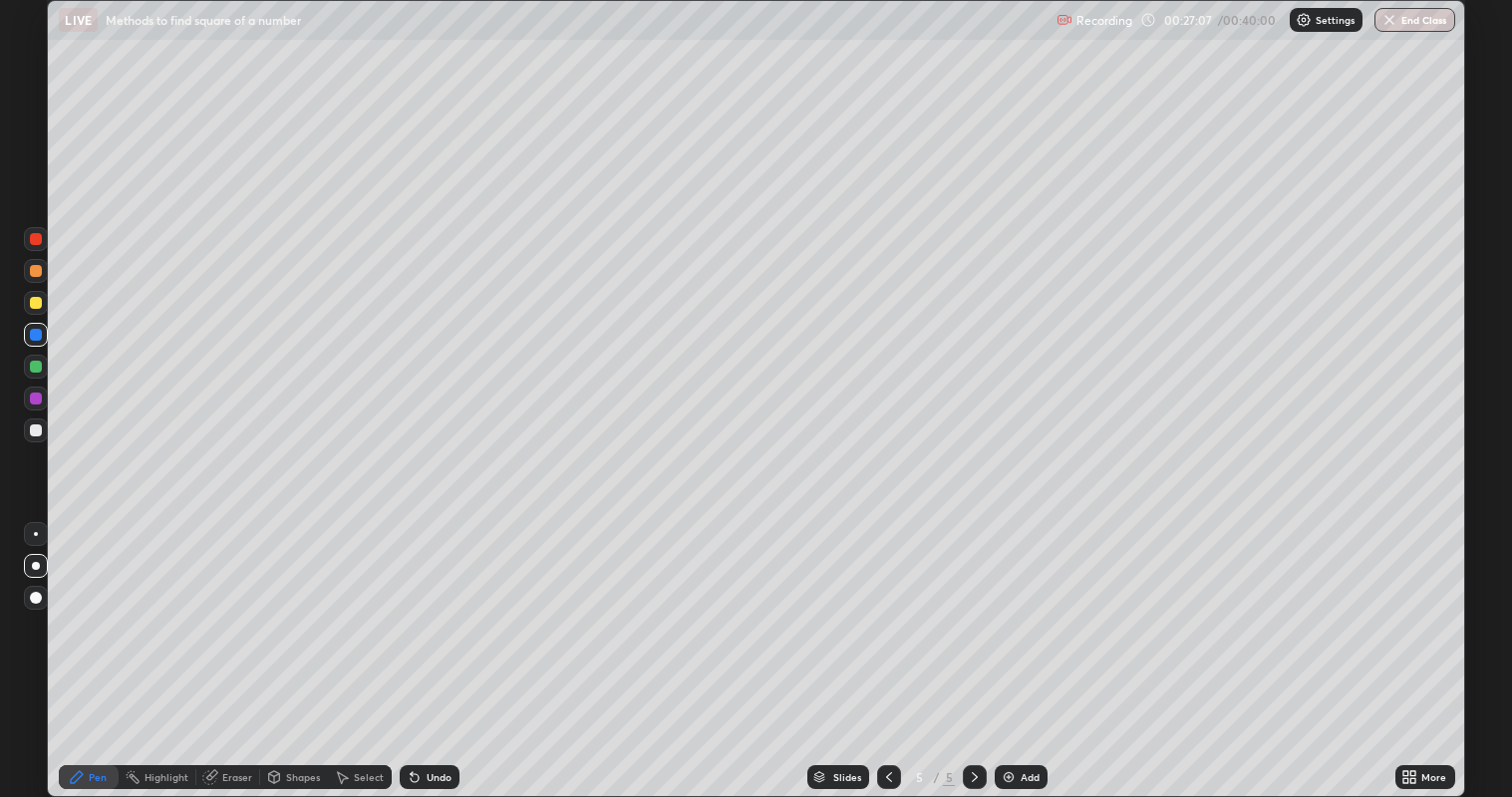 click on "Undo" at bounding box center (430, 777) 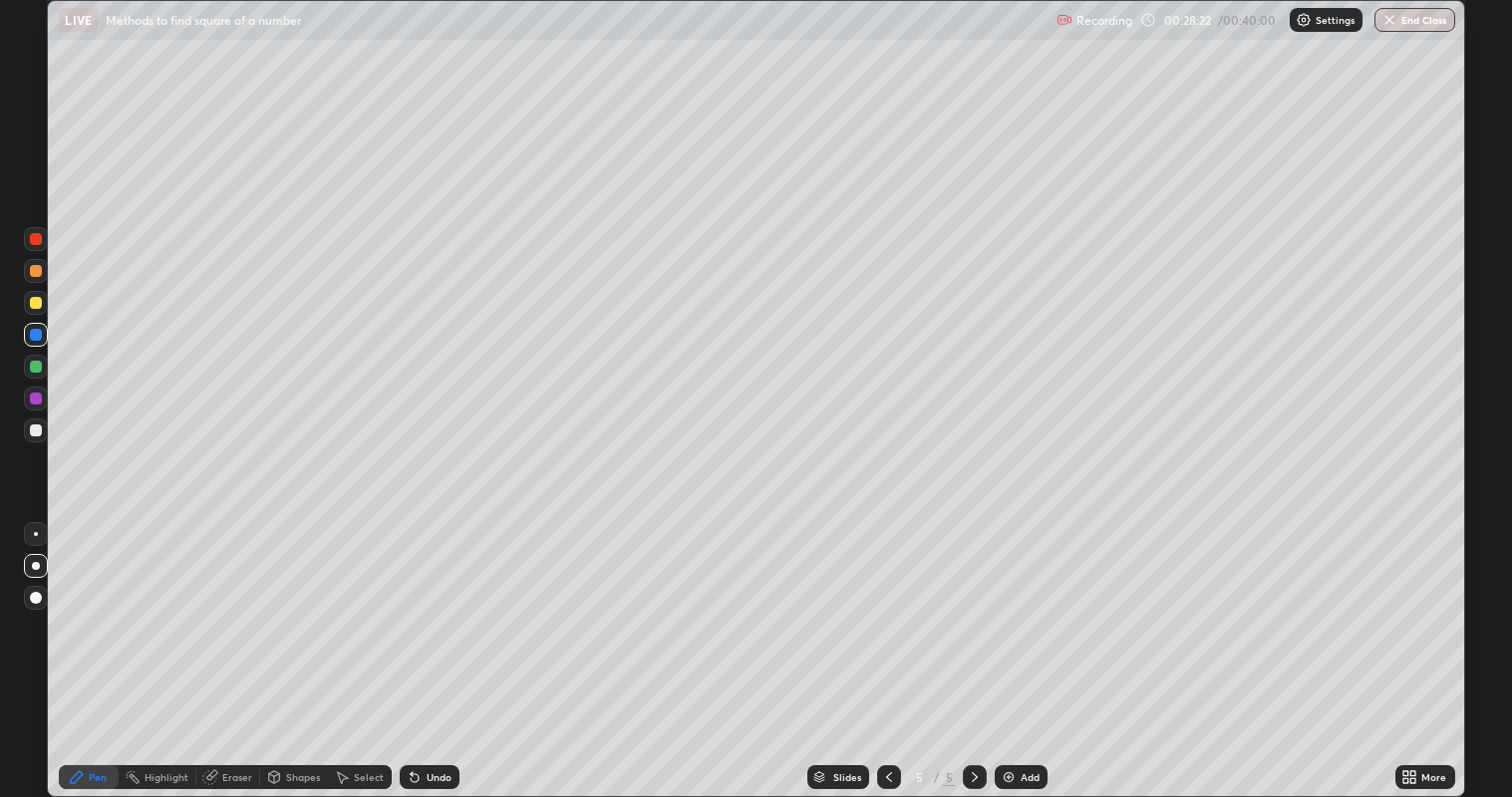 click at bounding box center [36, 430] 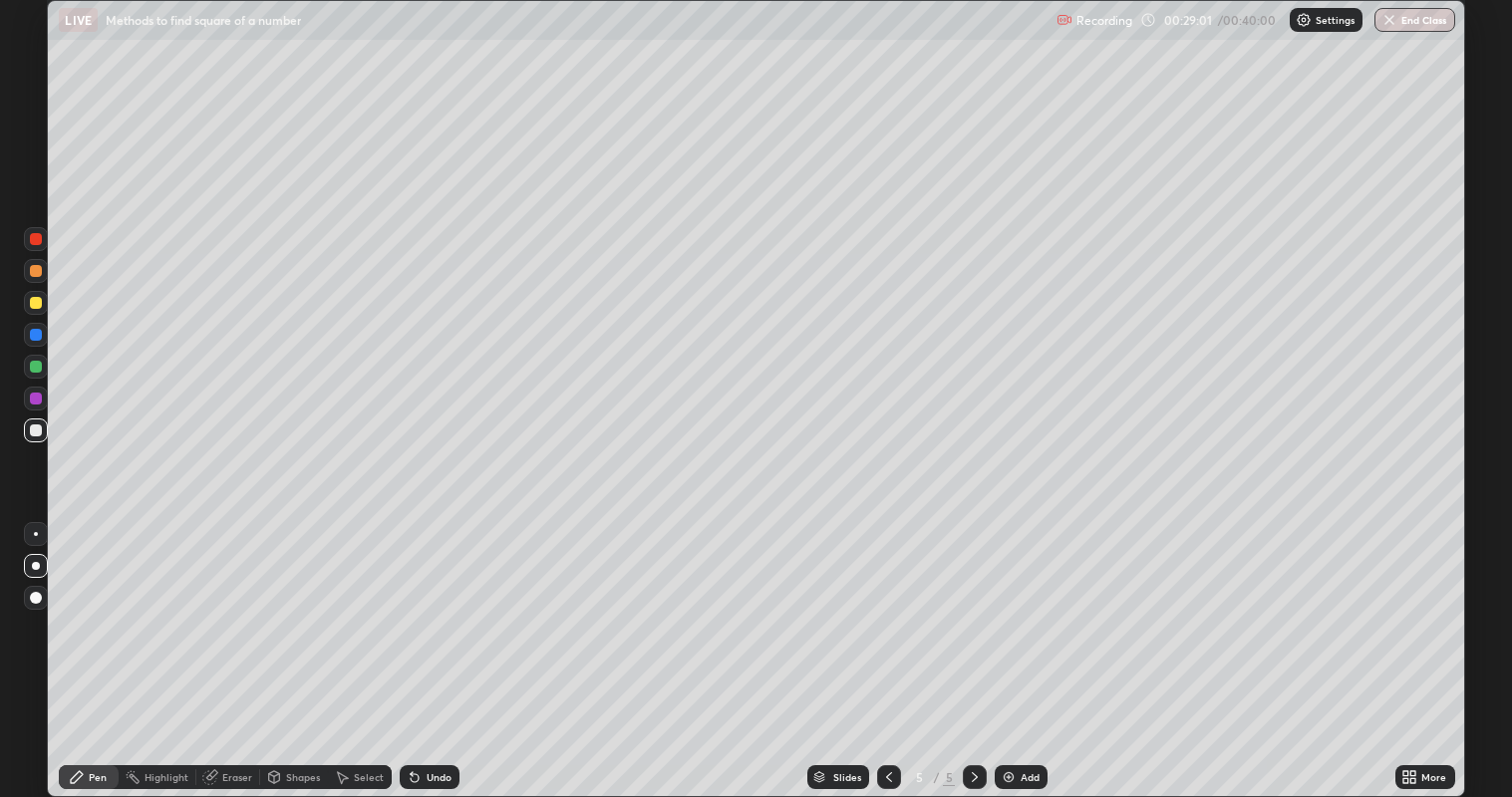 click on "Undo" at bounding box center (439, 777) 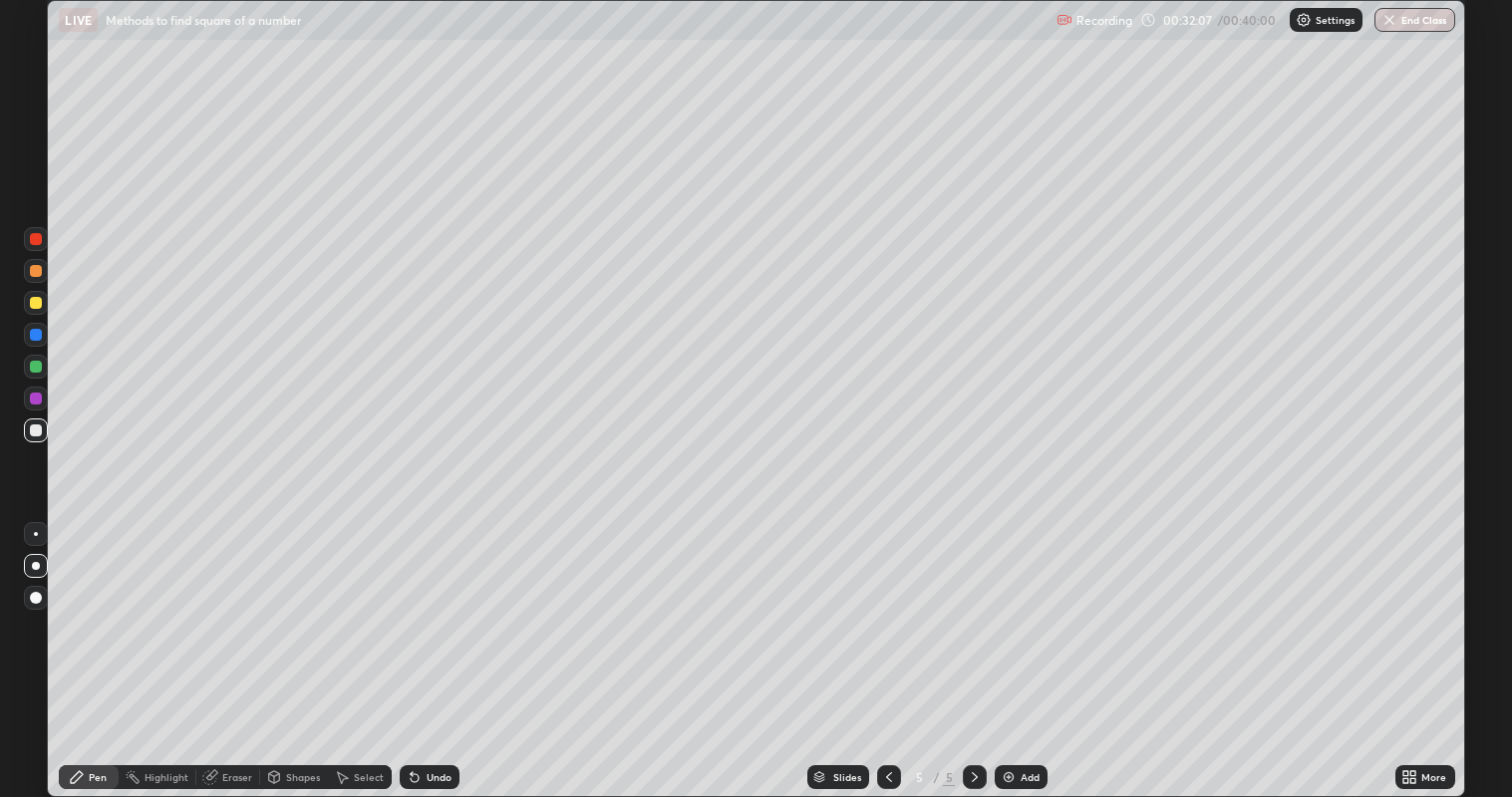 click on "Eraser" at bounding box center (228, 777) 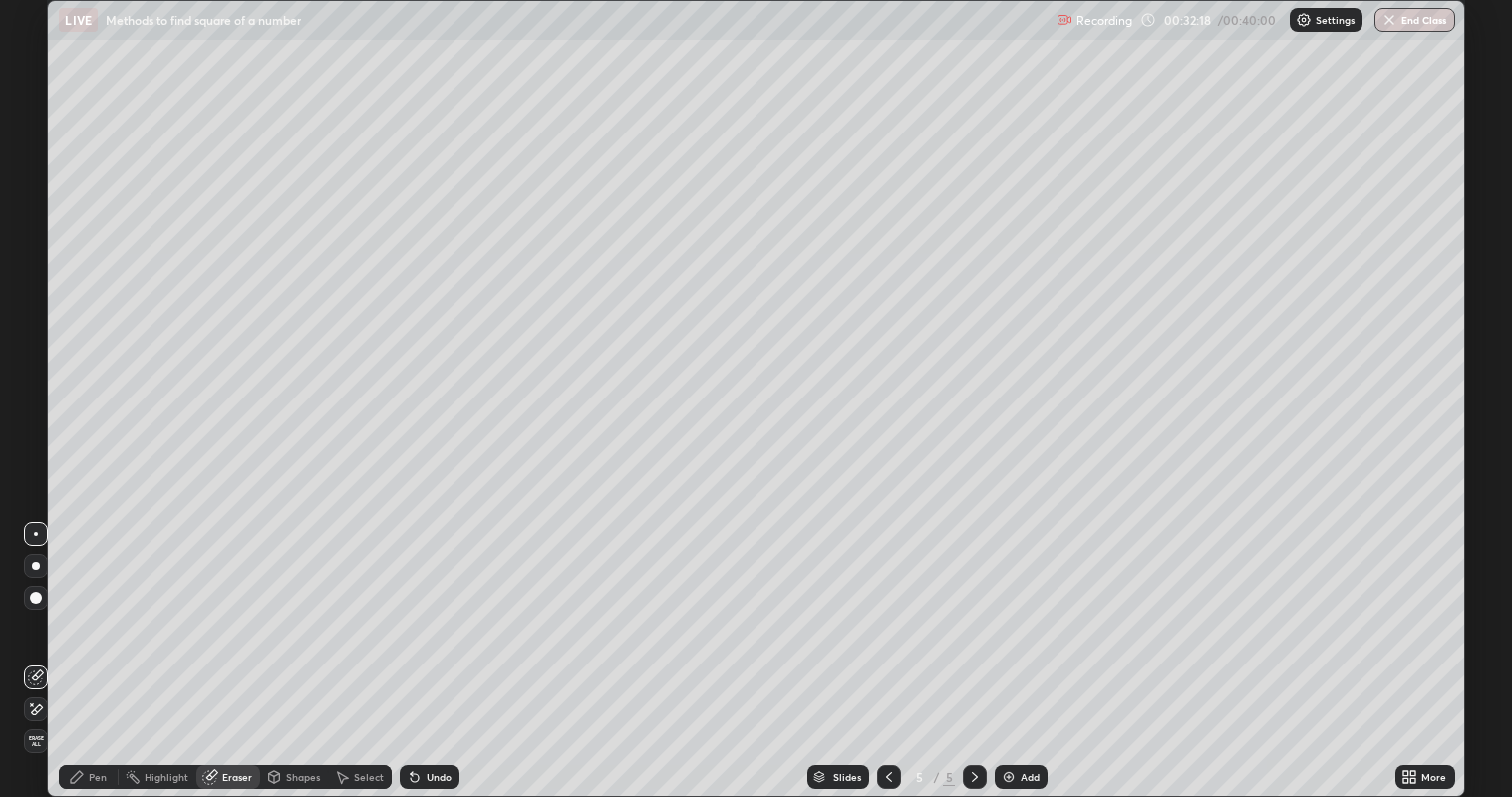 click on "Pen" at bounding box center (98, 777) 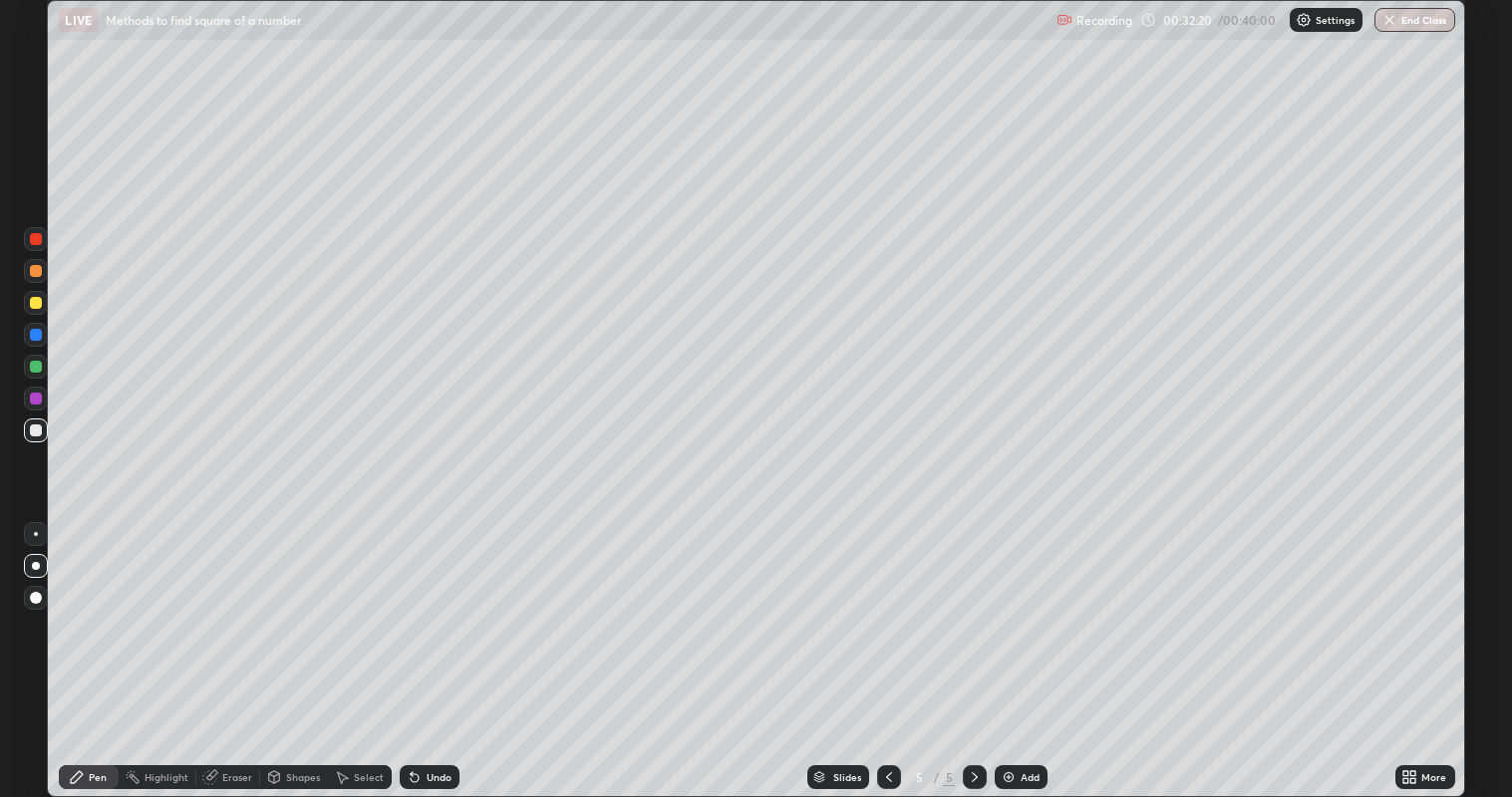 click at bounding box center [36, 398] 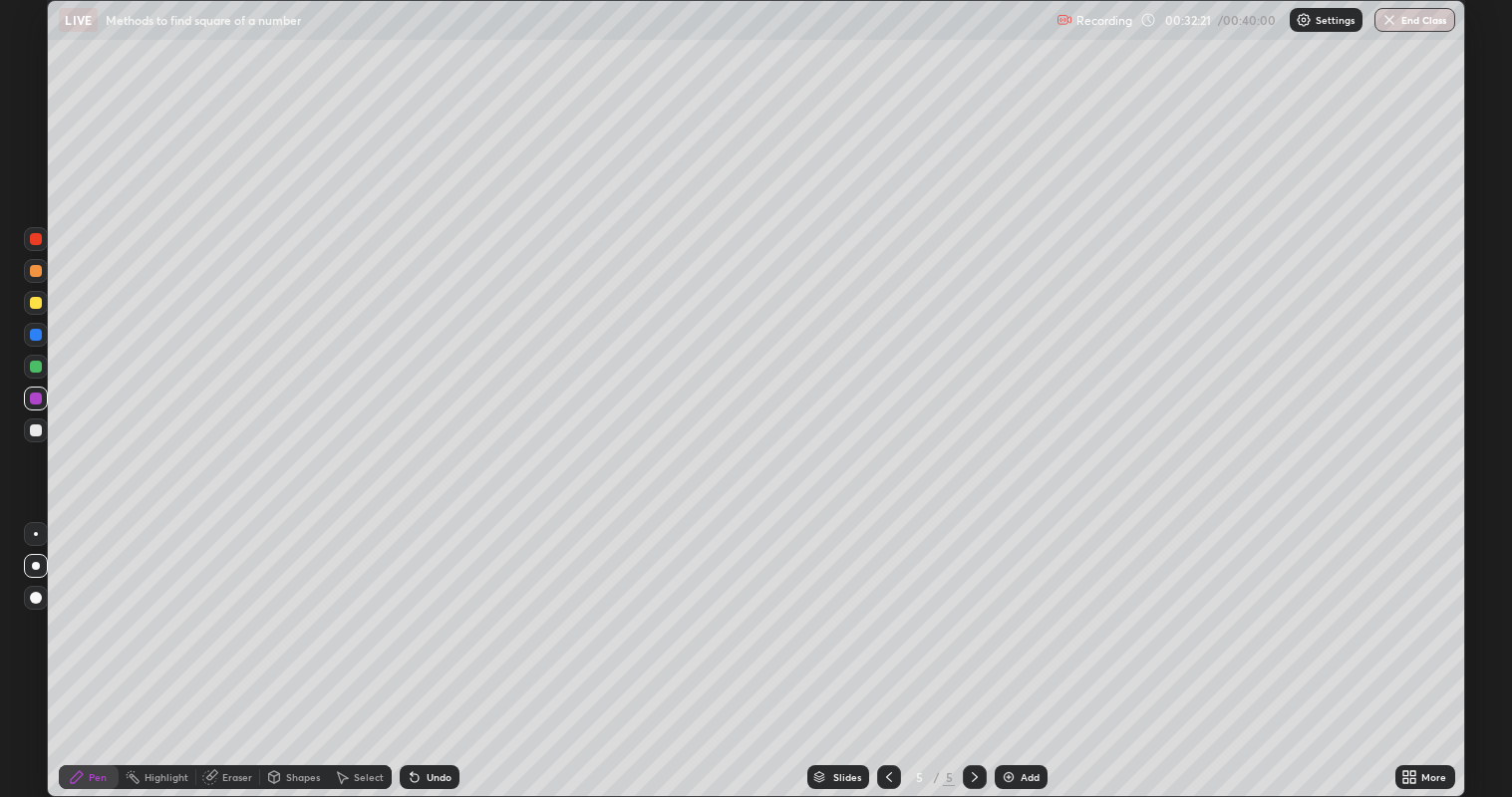 click 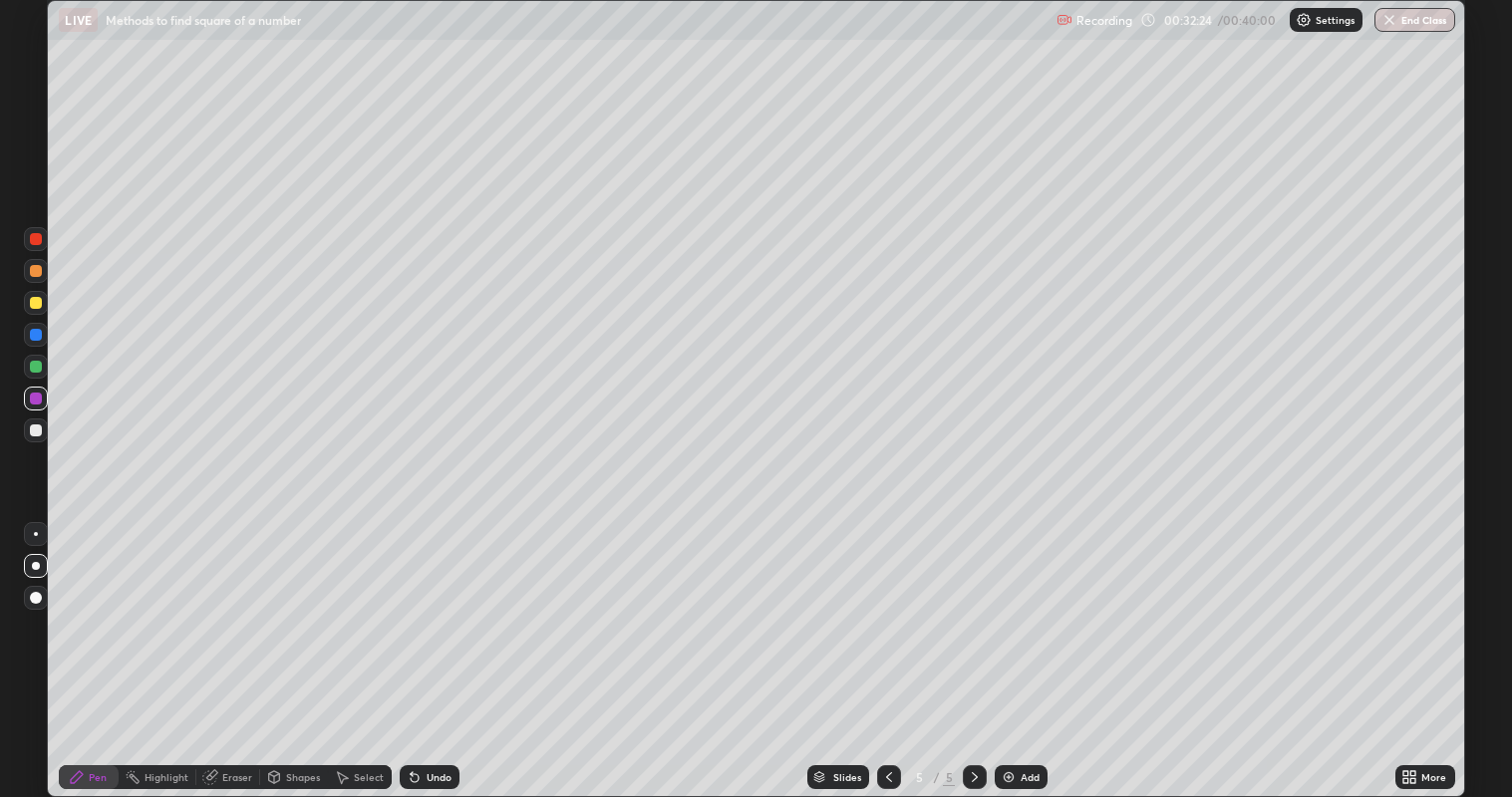 click at bounding box center [1009, 777] 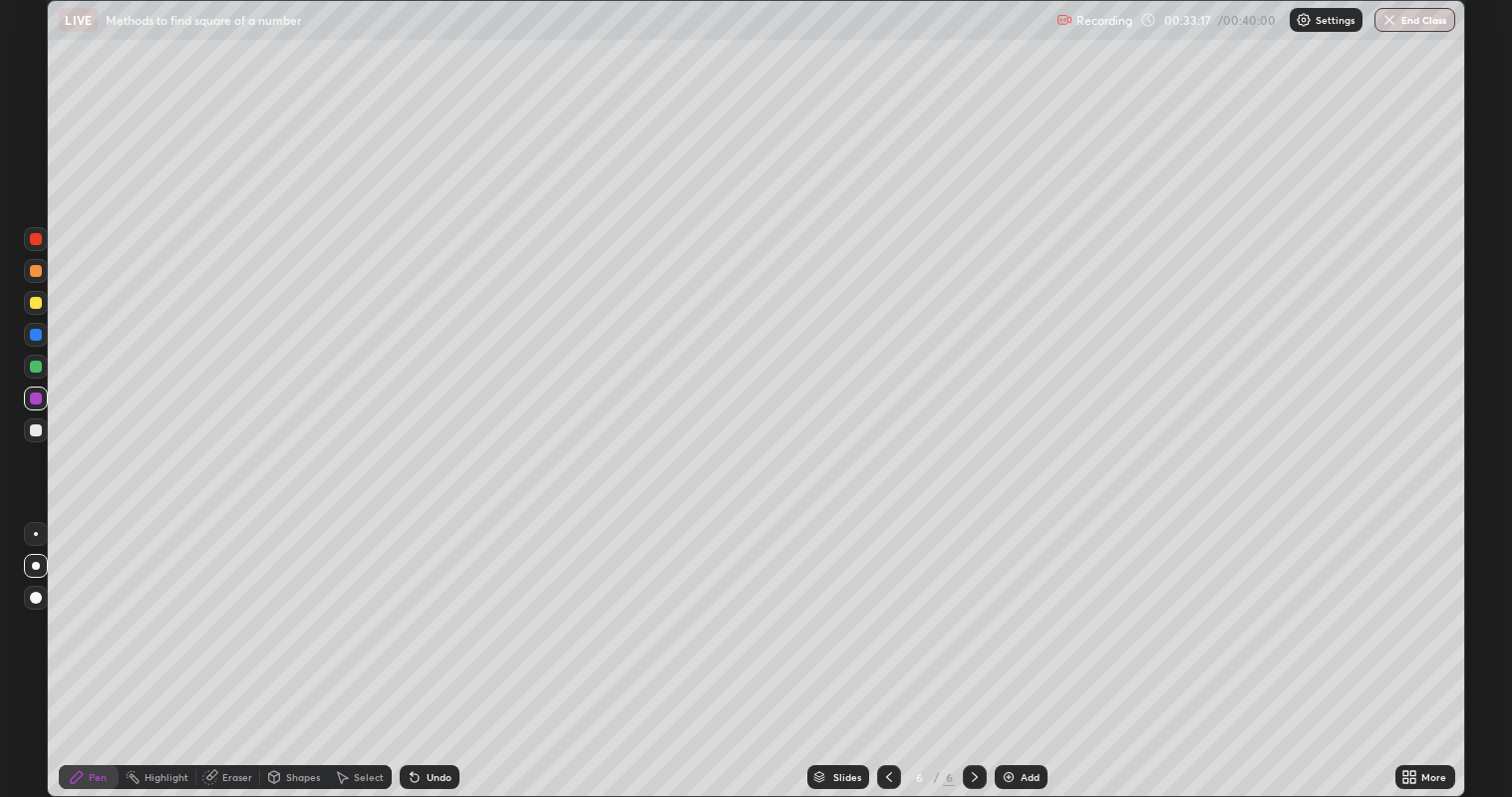 click at bounding box center (36, 303) 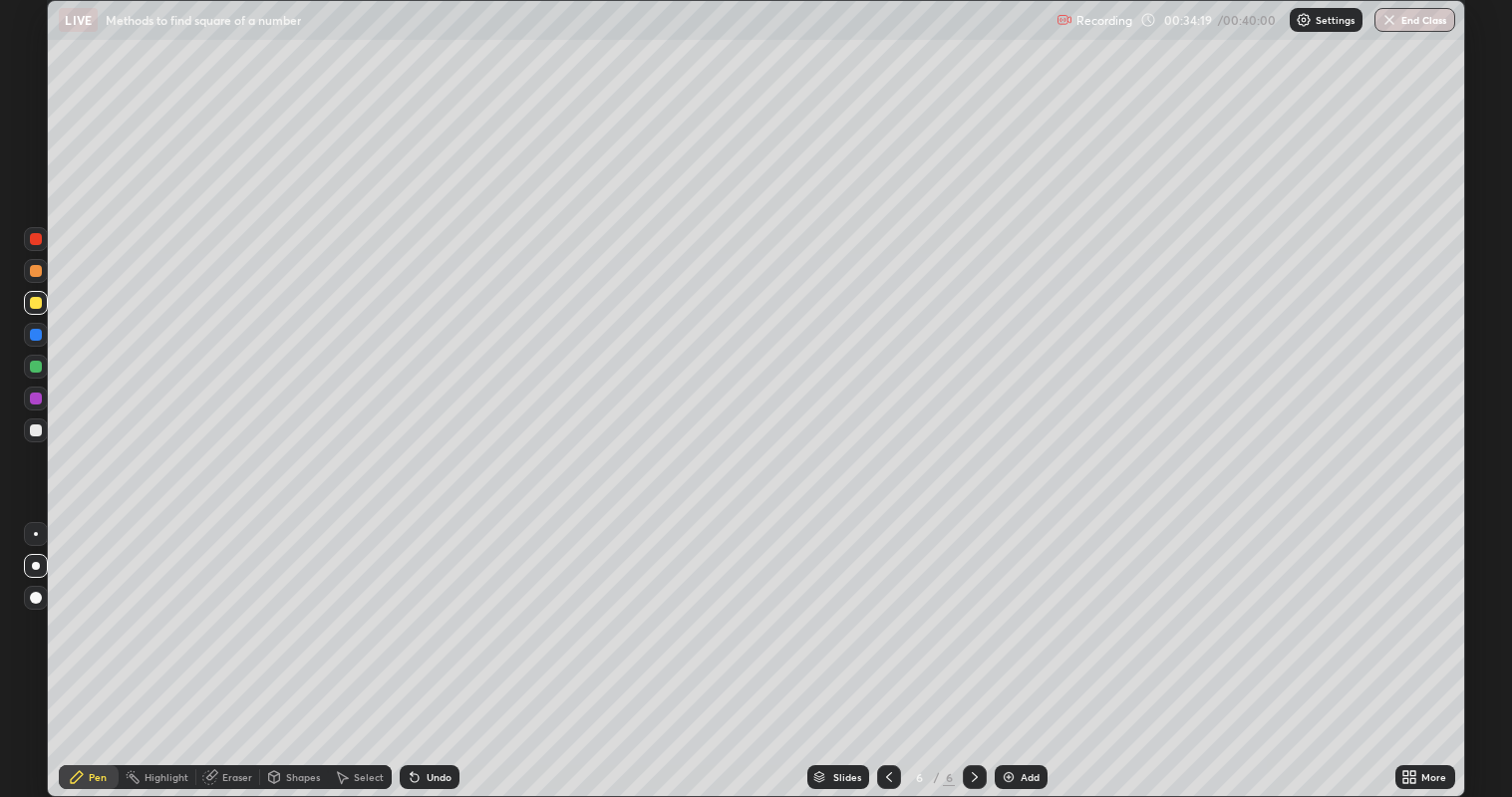 click on "Undo" at bounding box center [439, 777] 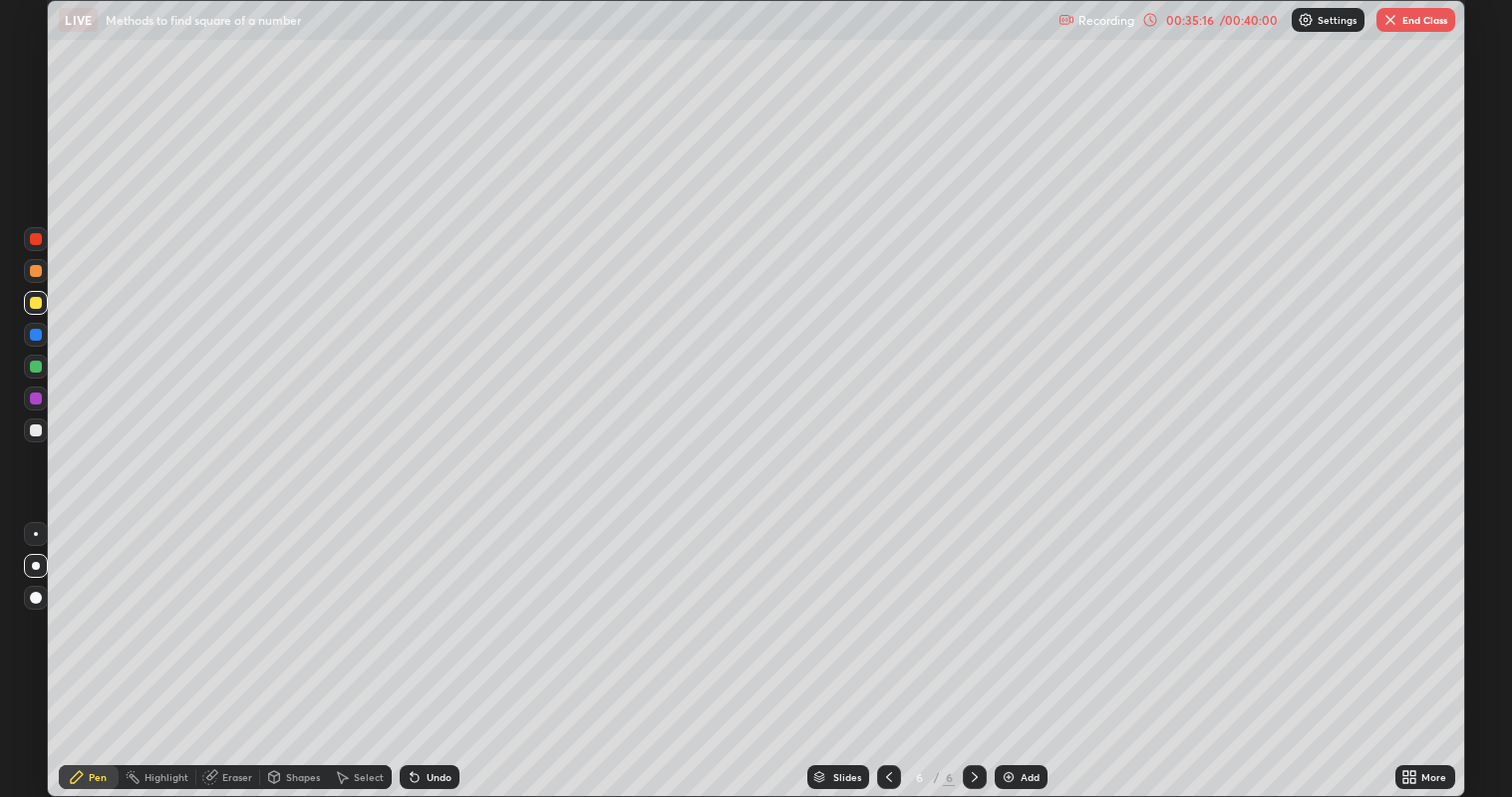 click at bounding box center [36, 303] 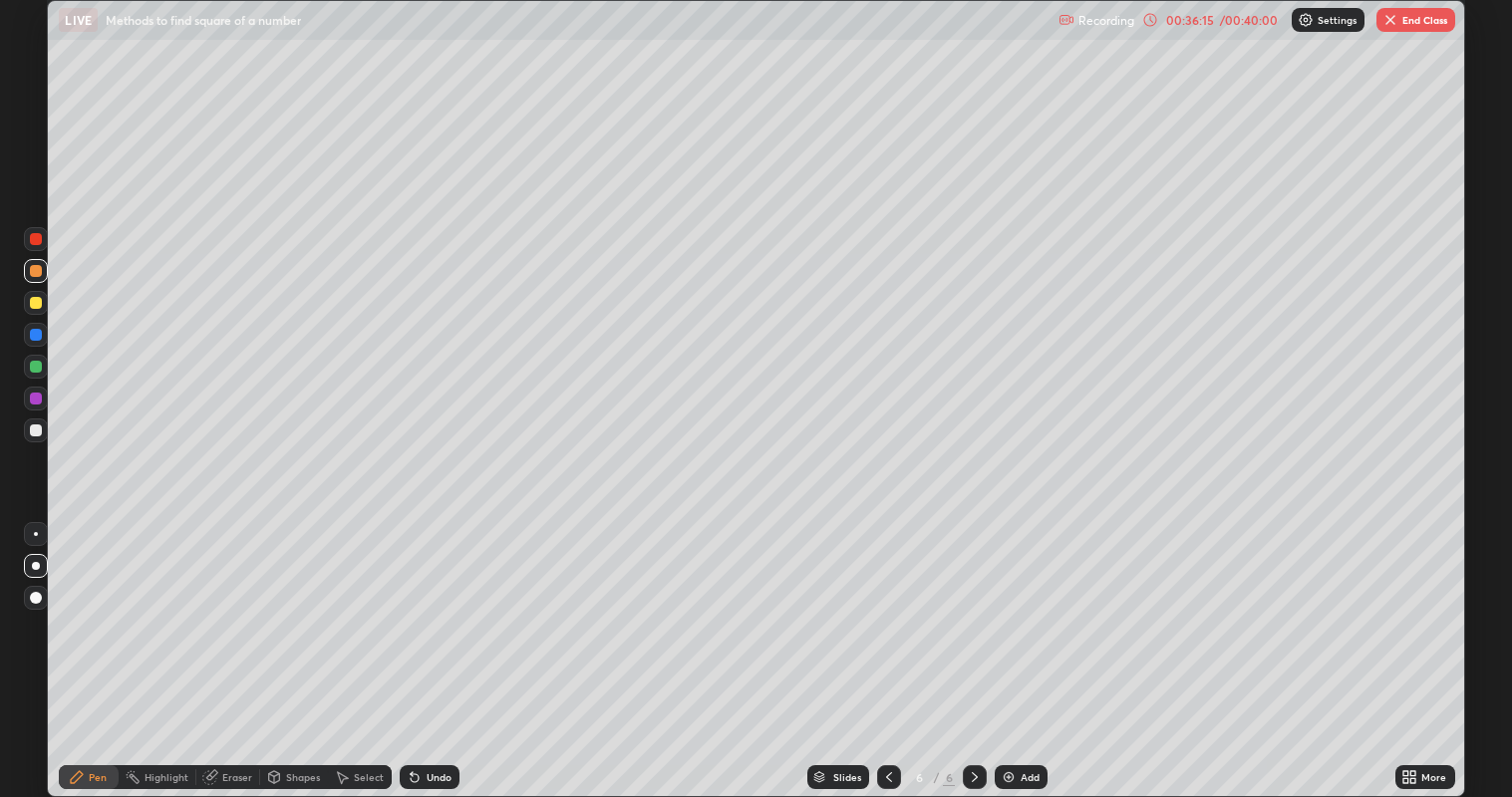 click on "Undo" at bounding box center (439, 777) 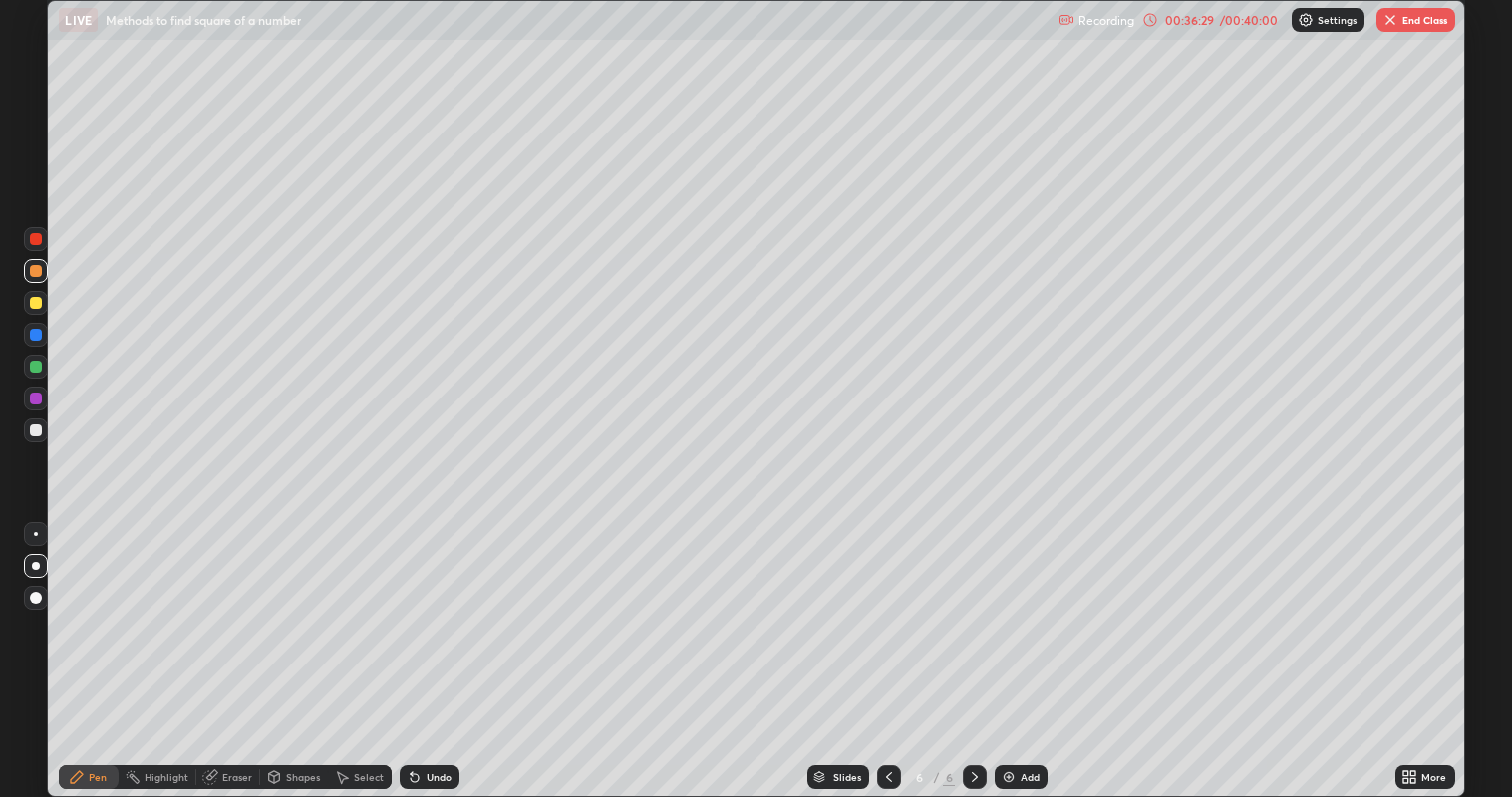 click on "Undo" at bounding box center (439, 777) 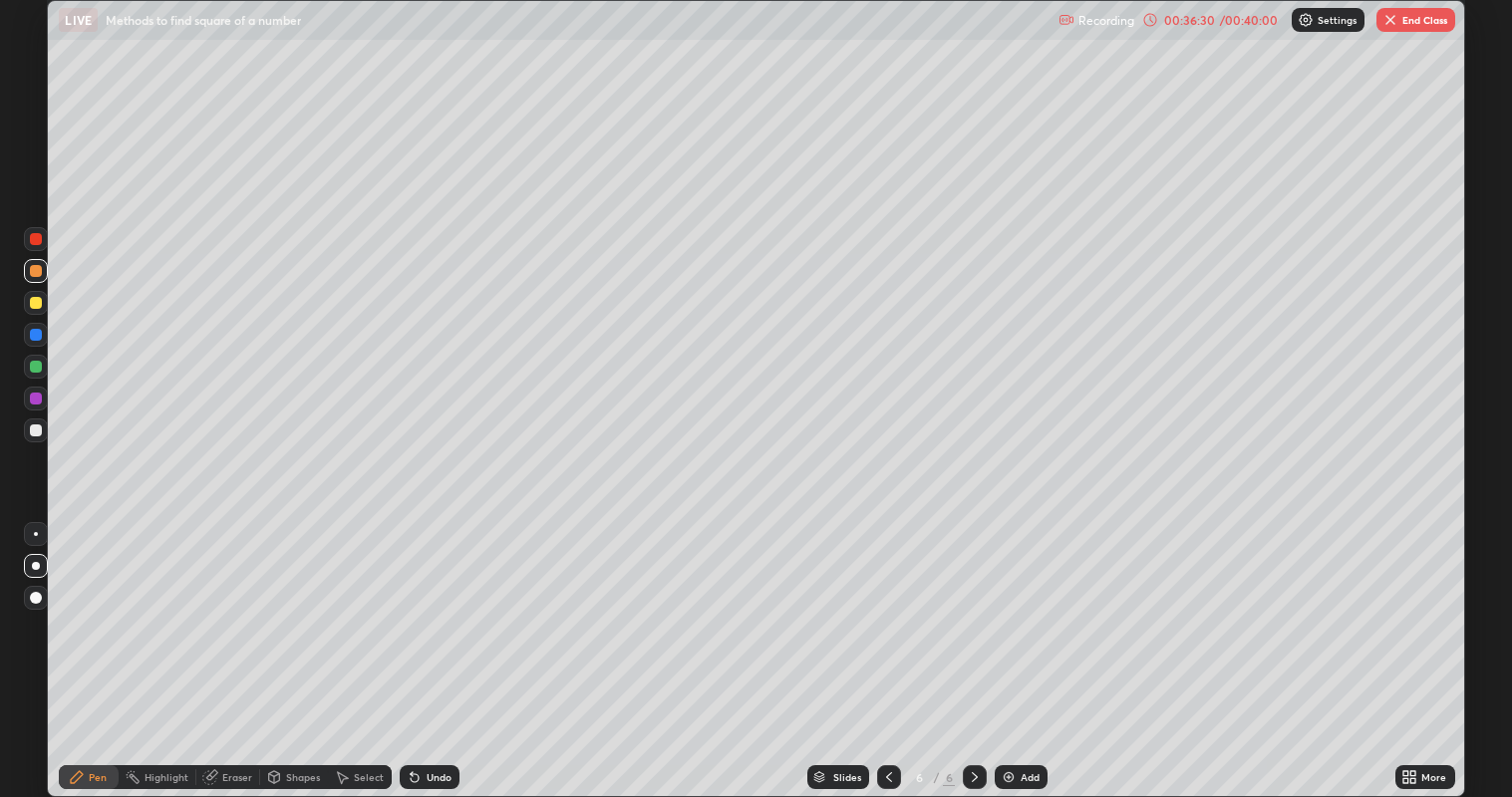 click on "Highlight" at bounding box center (166, 777) 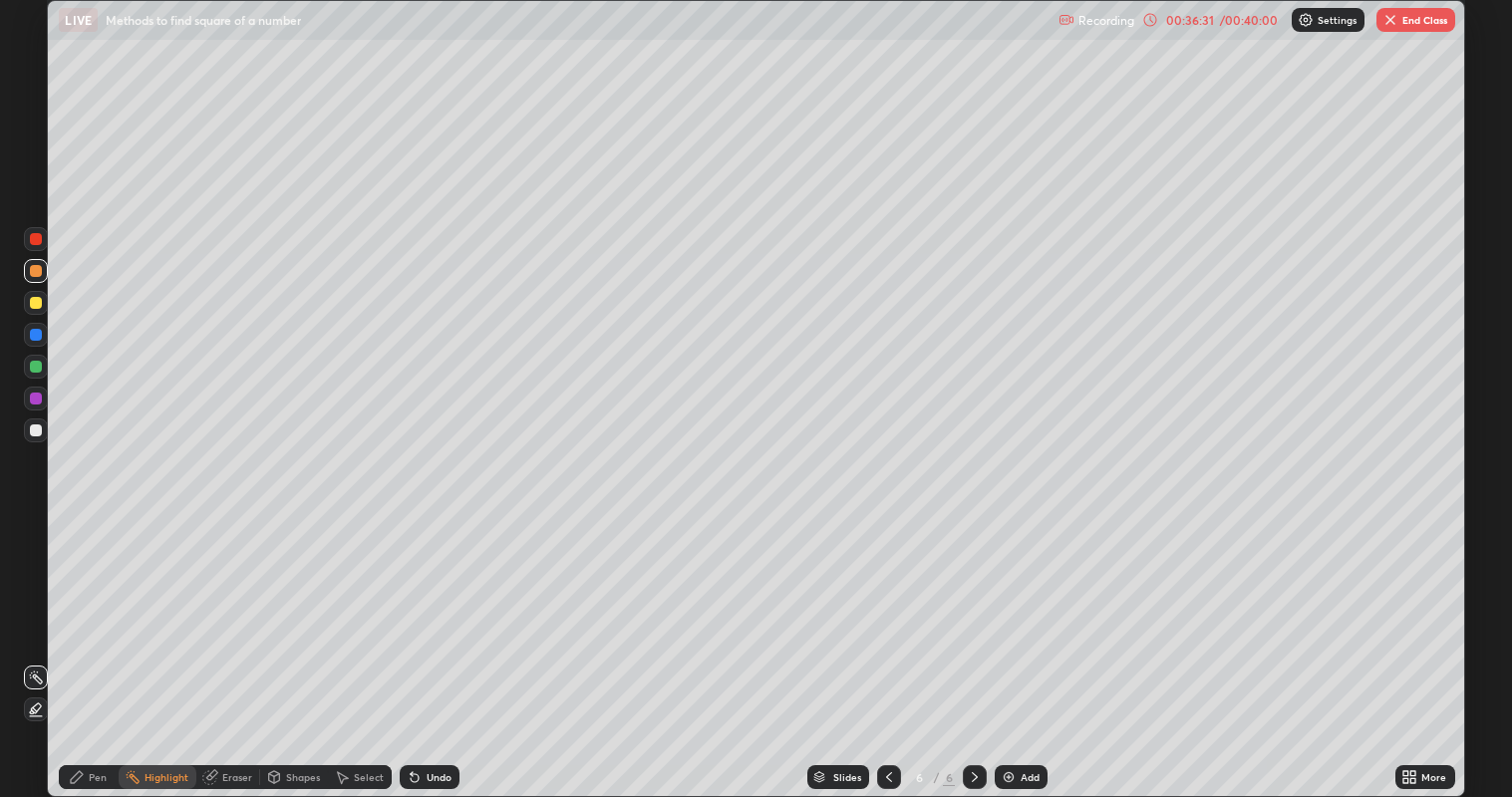 click 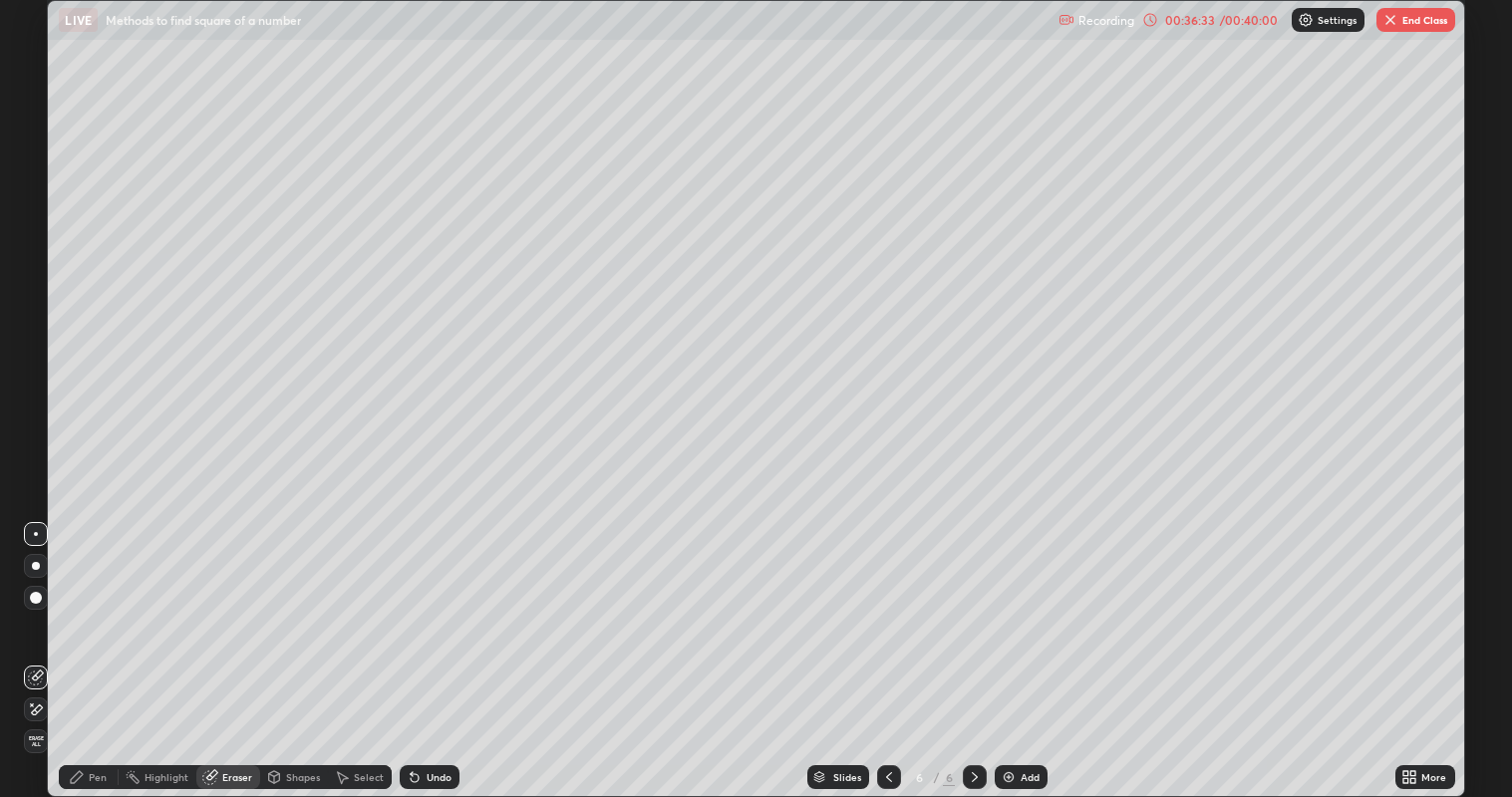 click on "Pen" at bounding box center [98, 777] 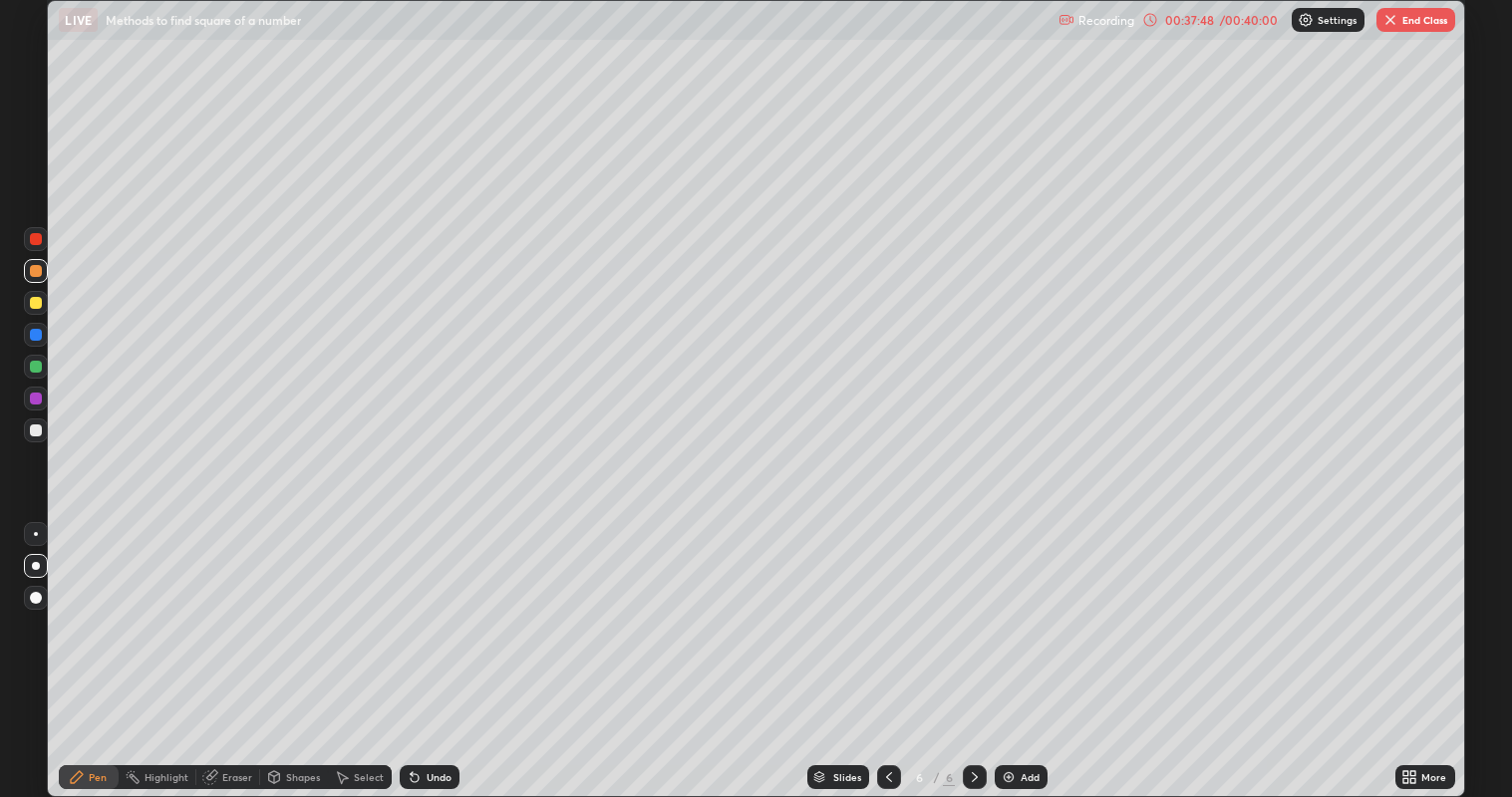 click at bounding box center [1009, 777] 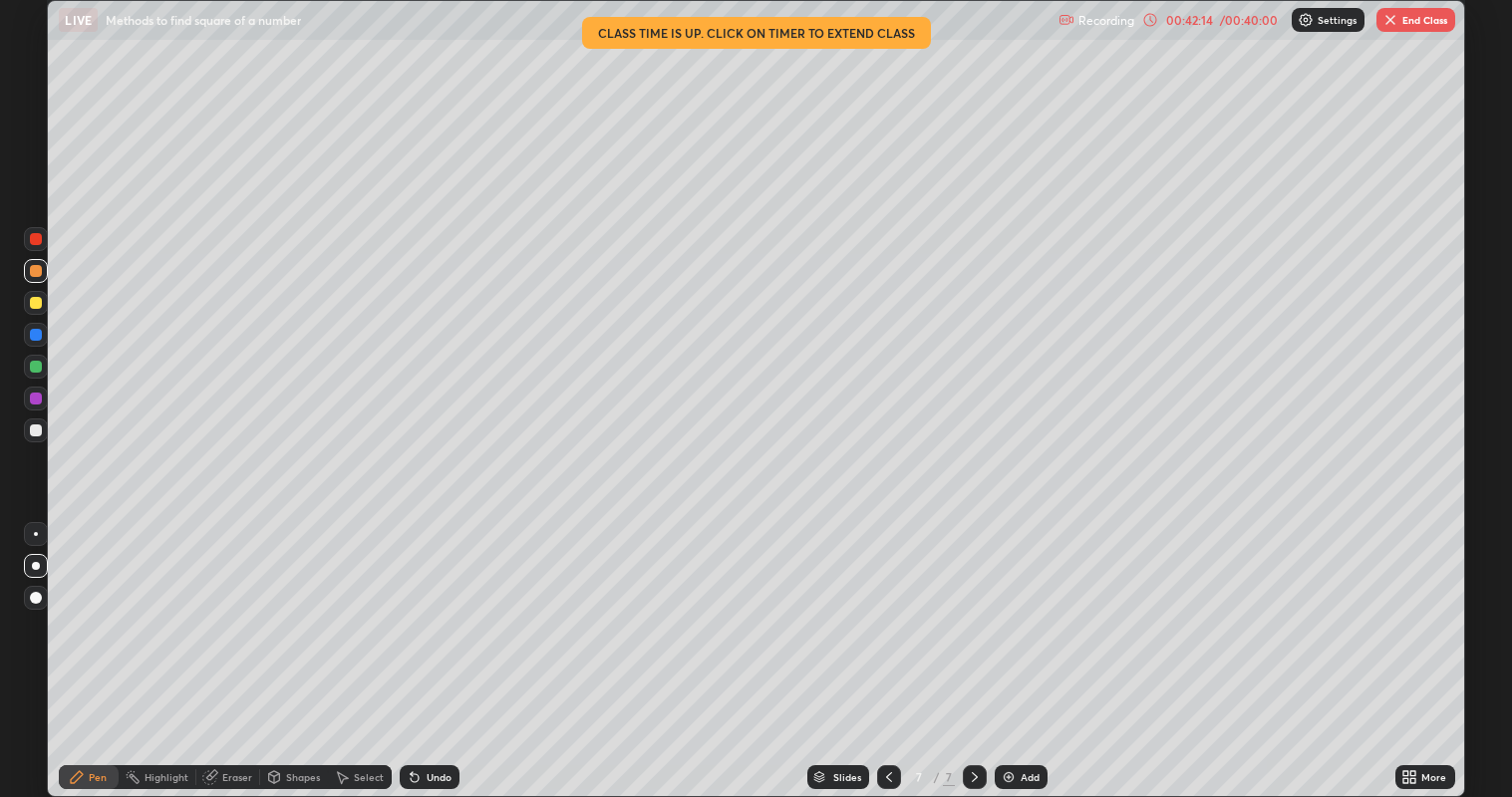 click on "End Class" at bounding box center (1415, 20) 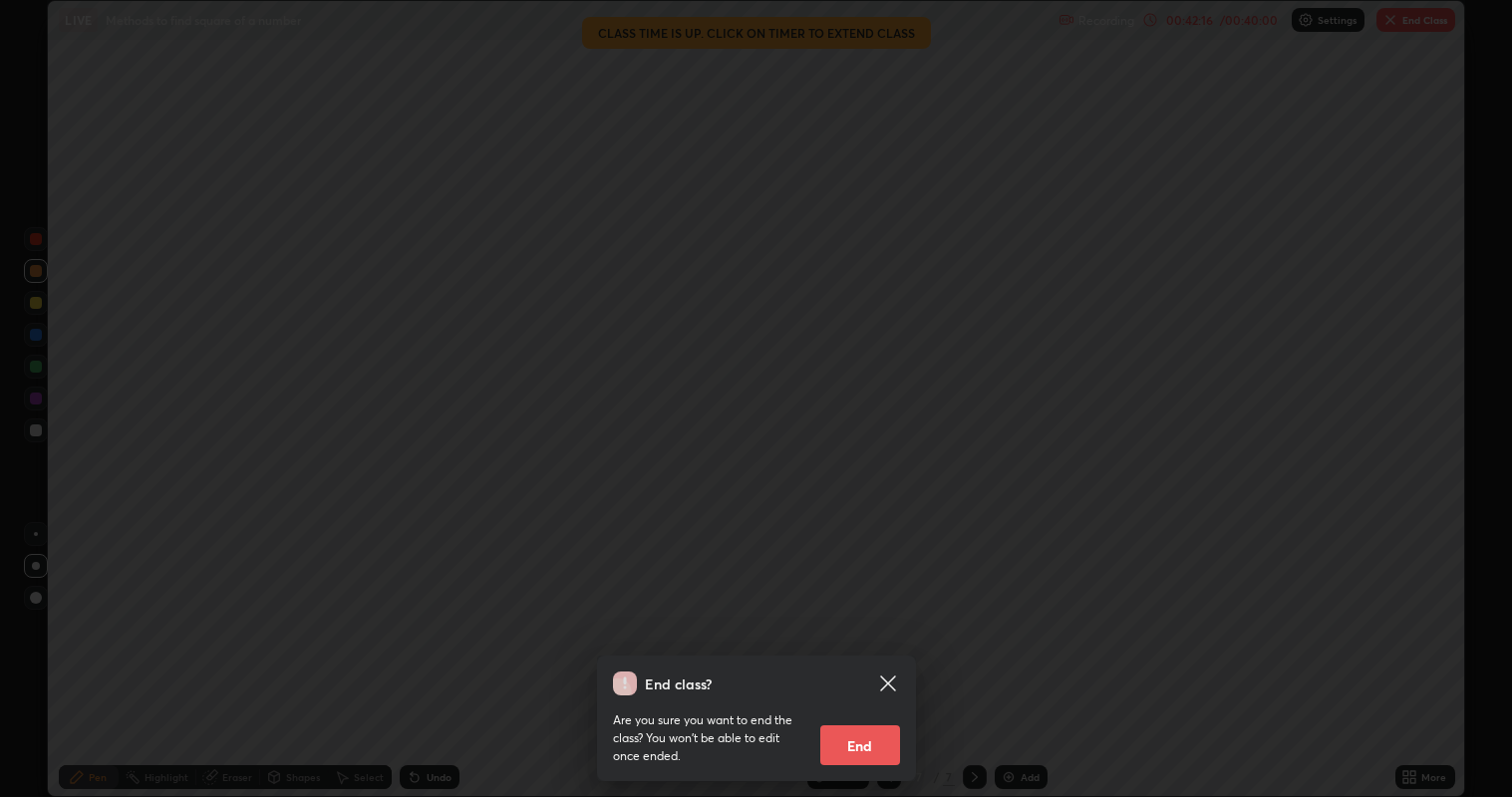 click on "End" at bounding box center (860, 745) 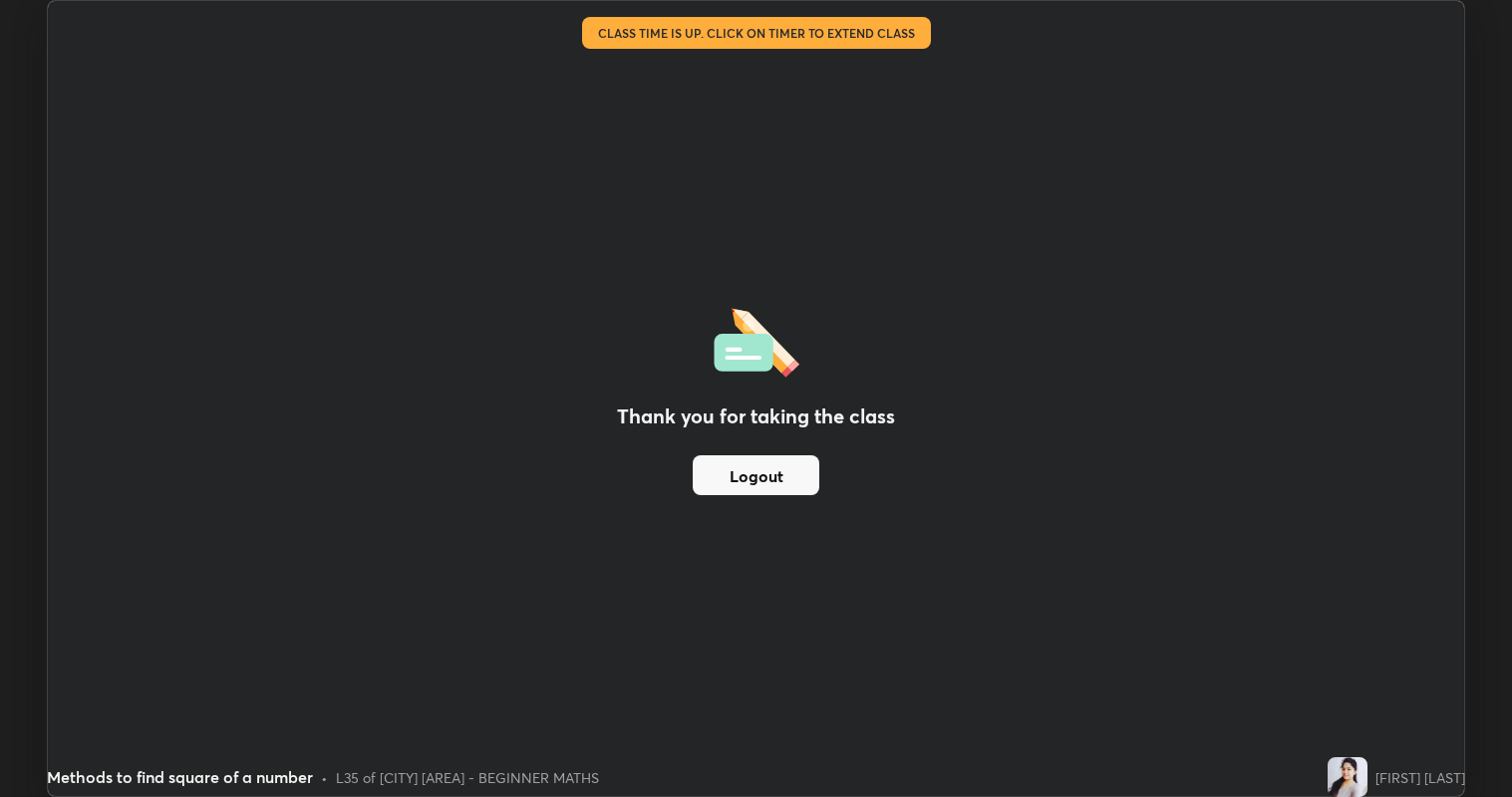 click on "Thank you for taking the class Logout" at bounding box center (756, 398) 